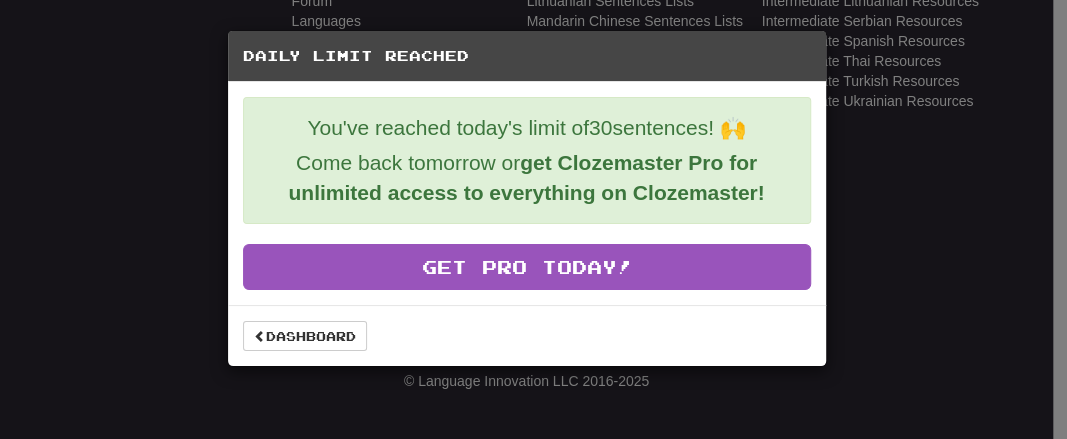 scroll, scrollTop: 866, scrollLeft: 0, axis: vertical 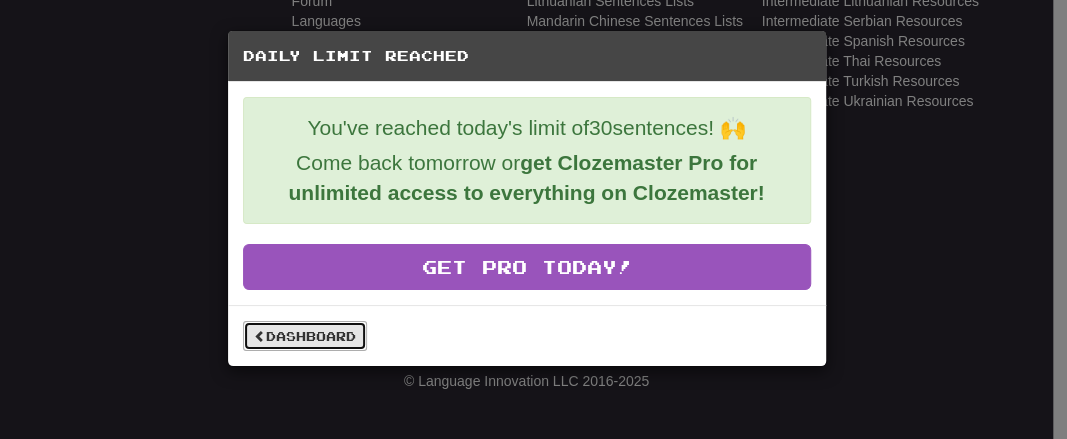 click on "Dashboard" at bounding box center (305, 336) 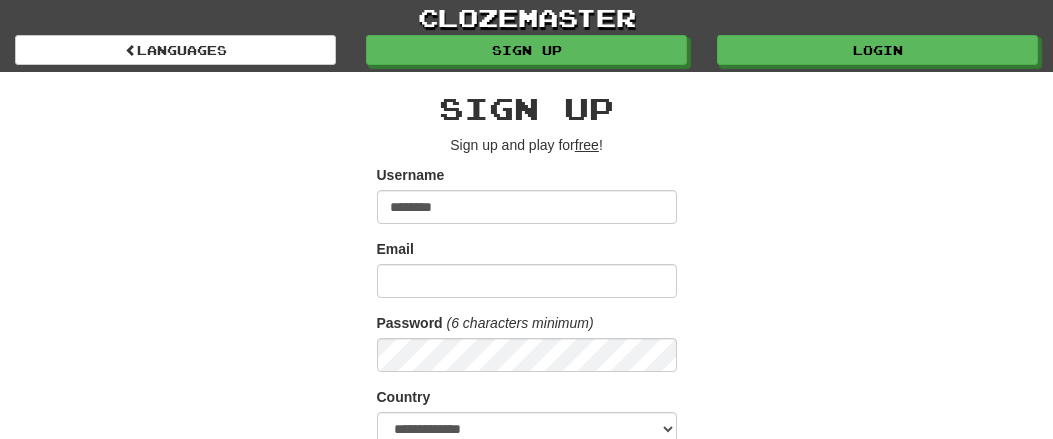scroll, scrollTop: 0, scrollLeft: 0, axis: both 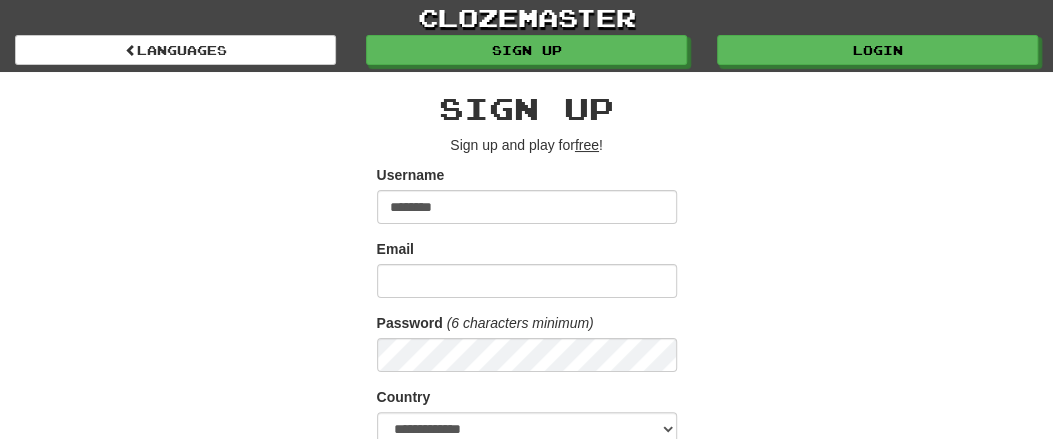 type on "********" 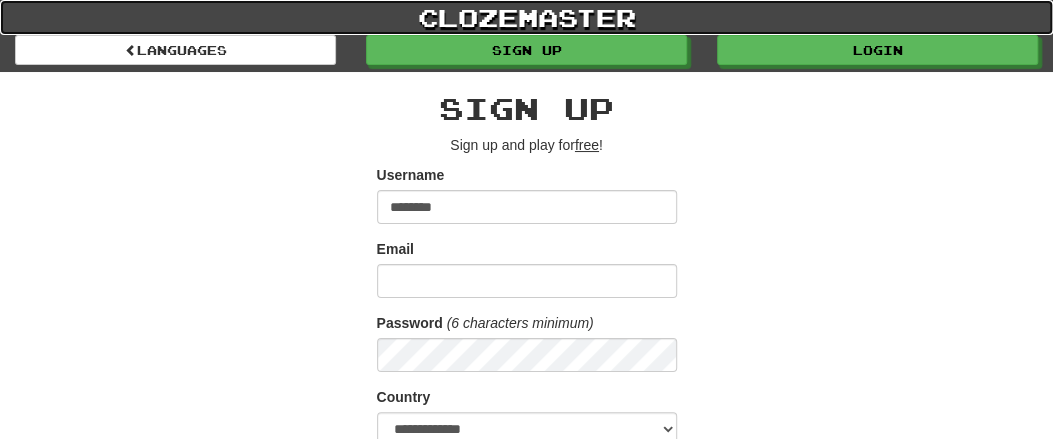 click on "clozemaster" at bounding box center (526, 17) 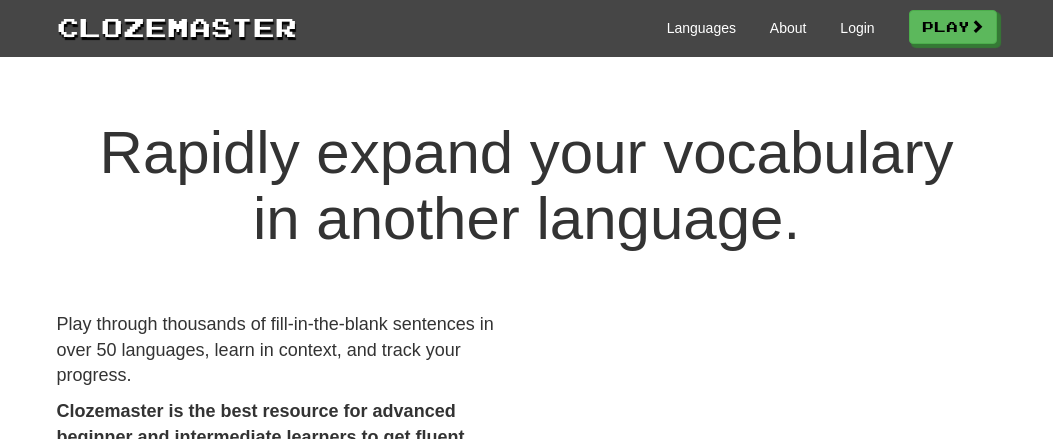 scroll, scrollTop: 0, scrollLeft: 0, axis: both 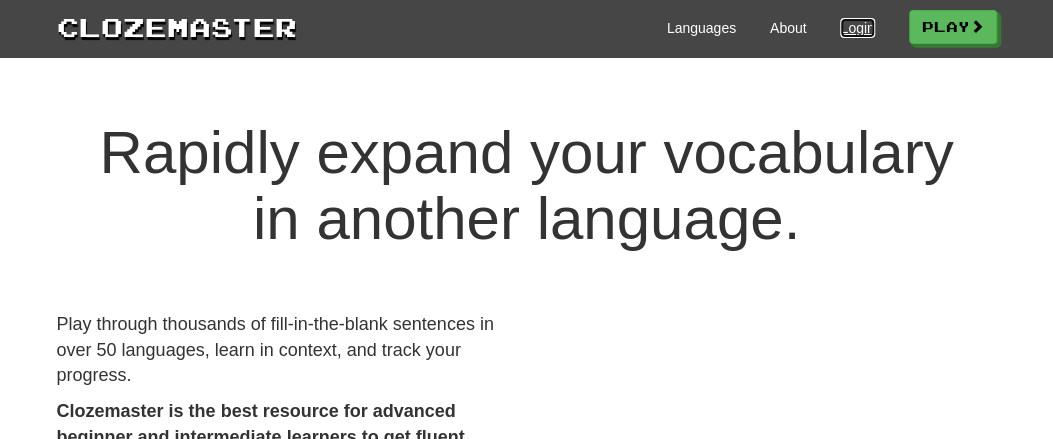click on "Login" at bounding box center [857, 28] 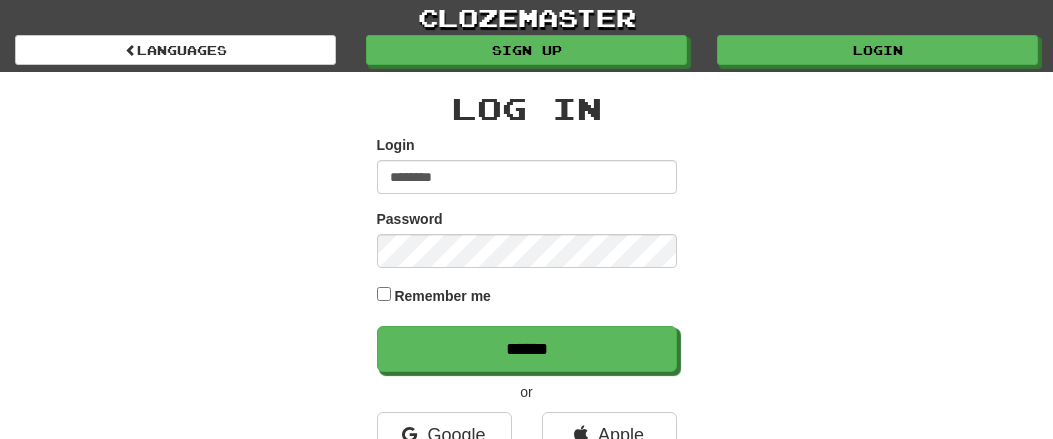 scroll, scrollTop: 0, scrollLeft: 0, axis: both 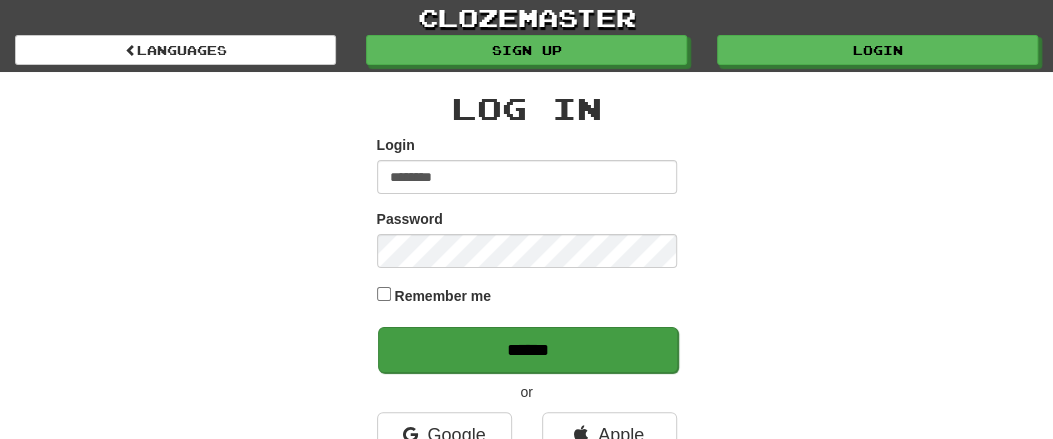 type on "********" 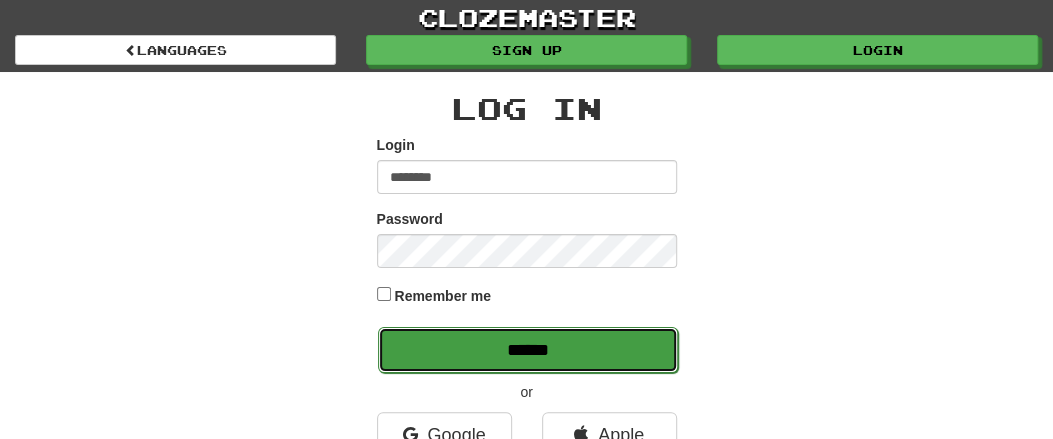 click on "******" at bounding box center (528, 350) 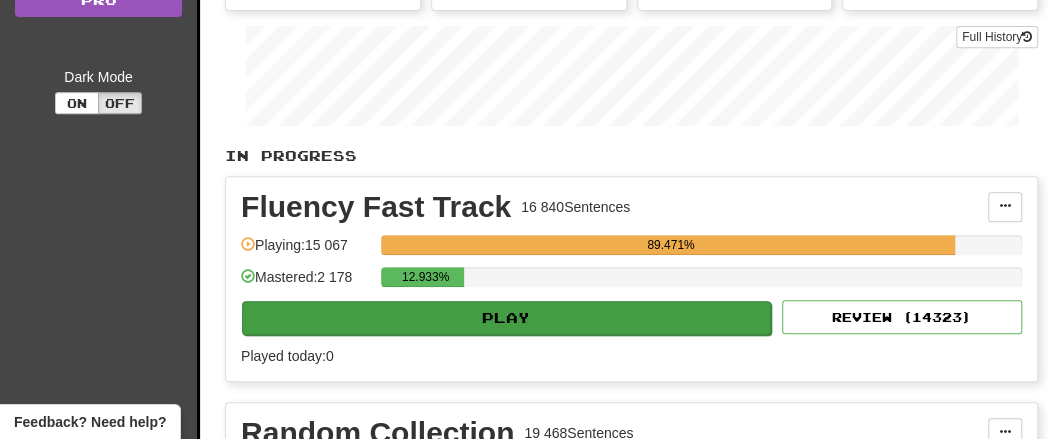 scroll, scrollTop: 416, scrollLeft: 0, axis: vertical 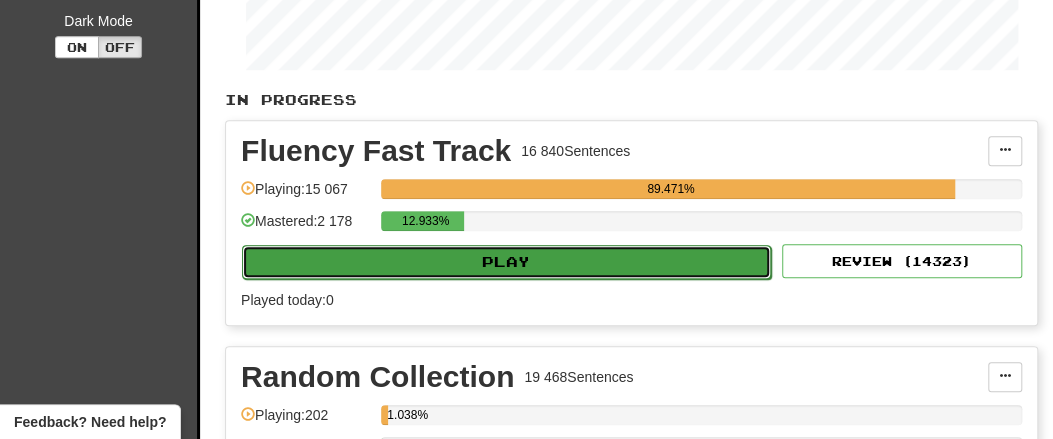 click on "Play" at bounding box center [506, 262] 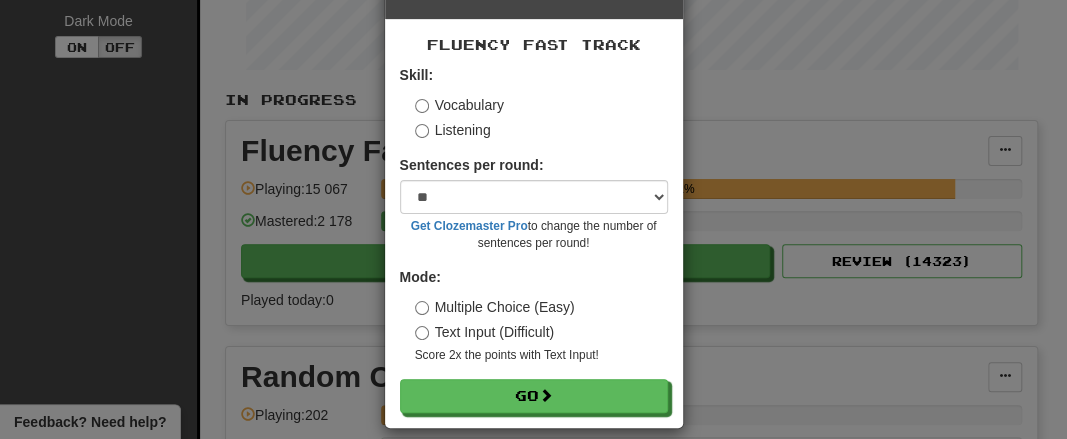 scroll, scrollTop: 81, scrollLeft: 0, axis: vertical 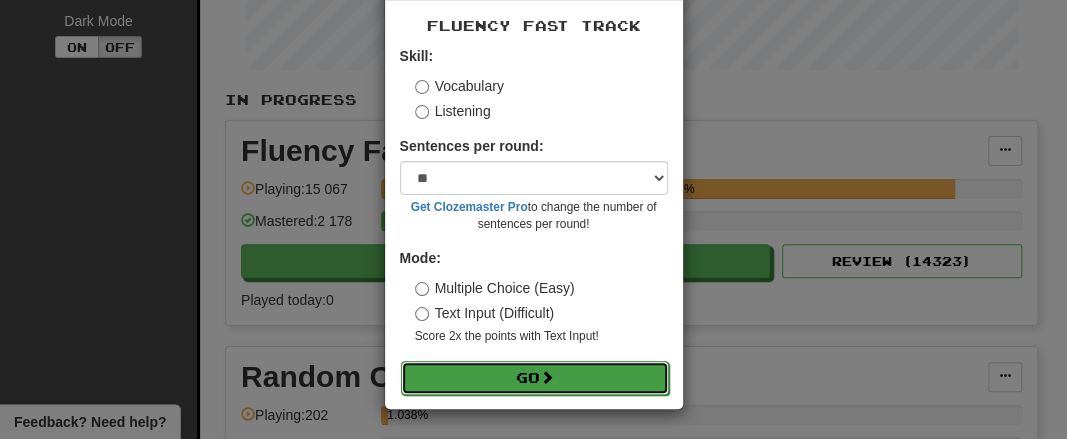click on "Go" at bounding box center (535, 378) 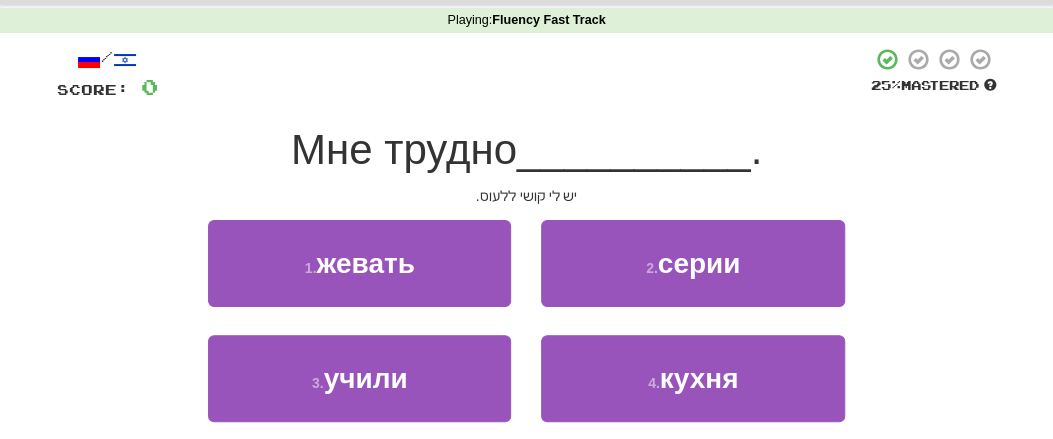 scroll, scrollTop: 104, scrollLeft: 0, axis: vertical 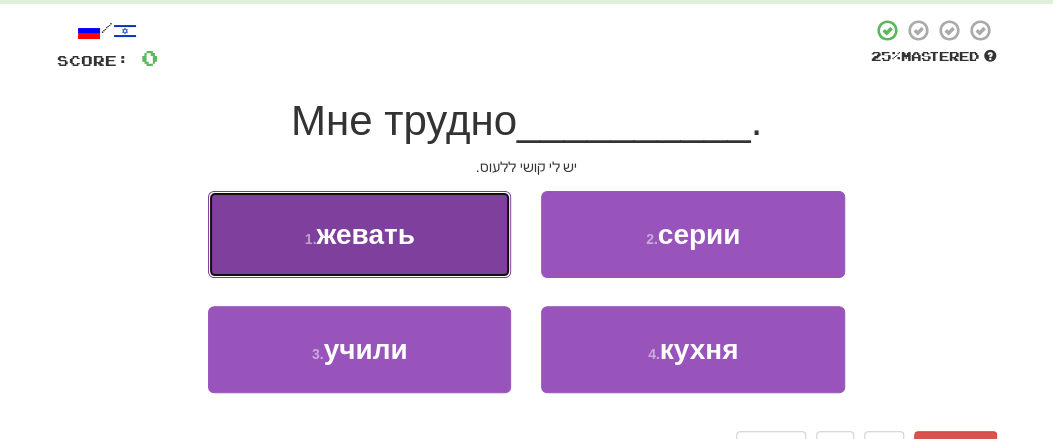 click on "жевать" at bounding box center [365, 234] 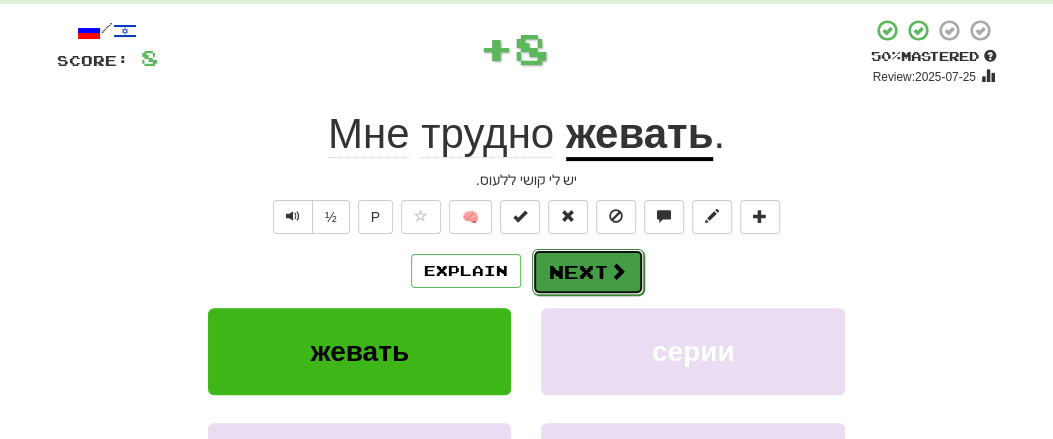 click on "Next" at bounding box center (588, 272) 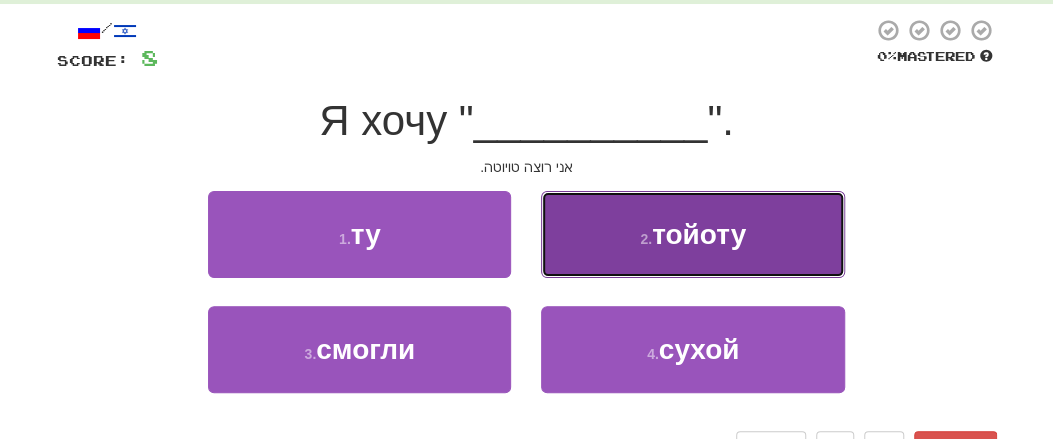 click on "2 ." at bounding box center [646, 239] 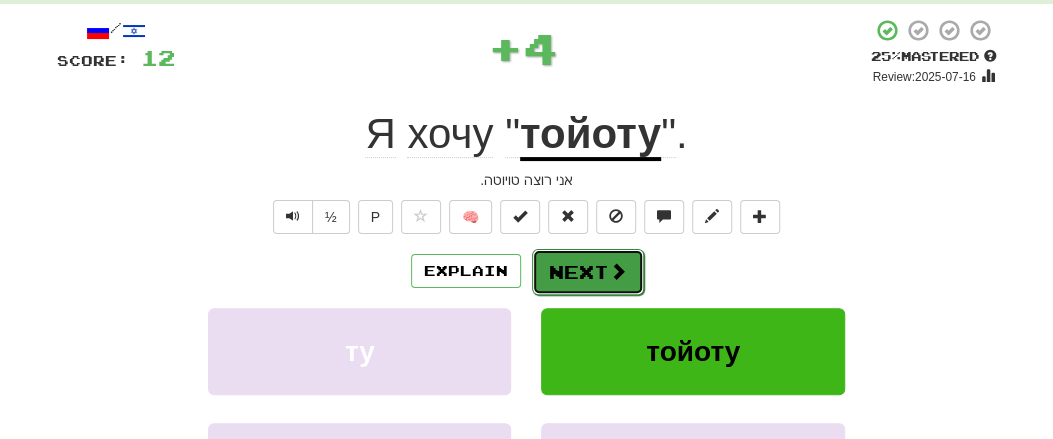 click on "Next" at bounding box center (588, 272) 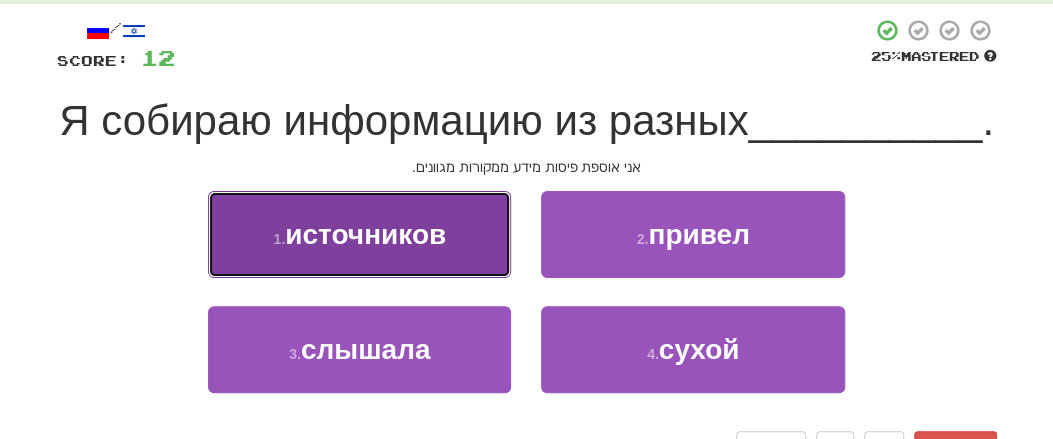click on "источников" at bounding box center (365, 234) 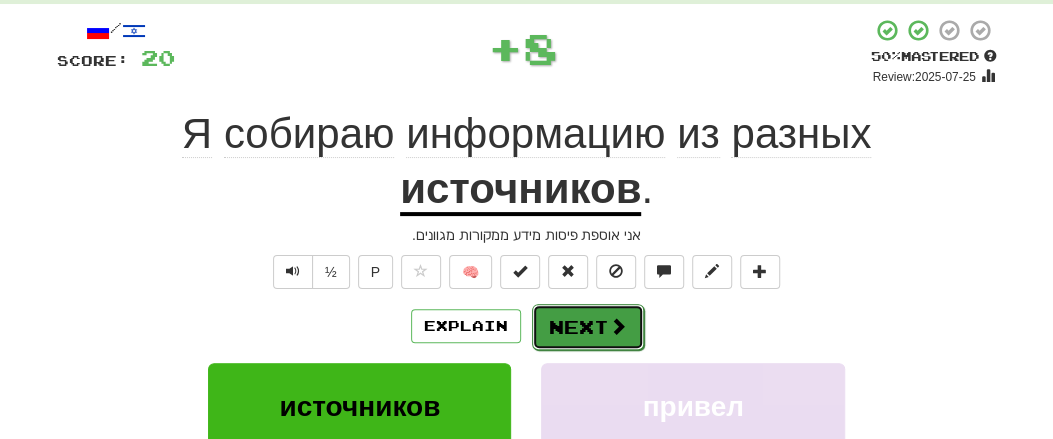 click at bounding box center [618, 326] 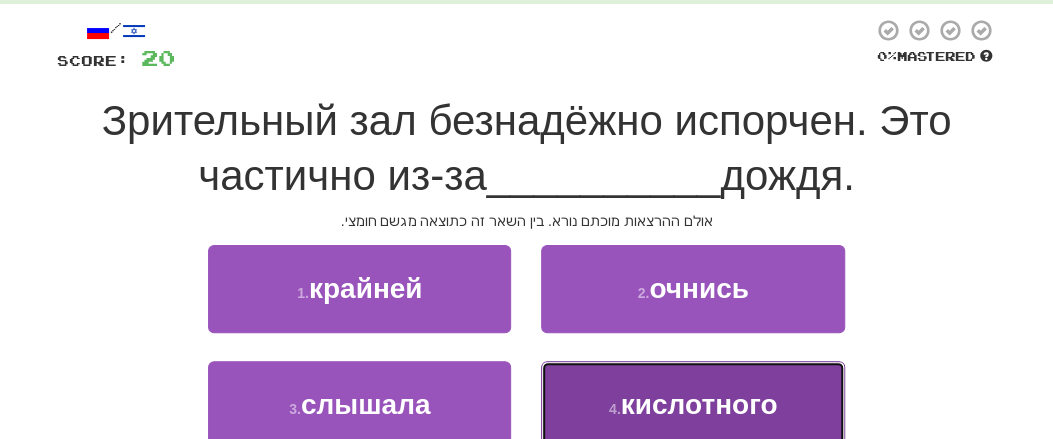 click on "кислотного" at bounding box center [699, 404] 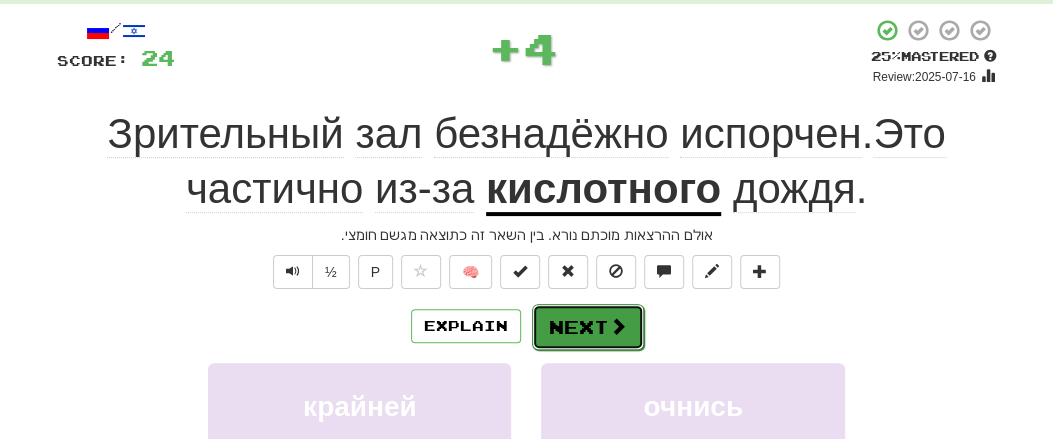 click on "Next" at bounding box center (588, 327) 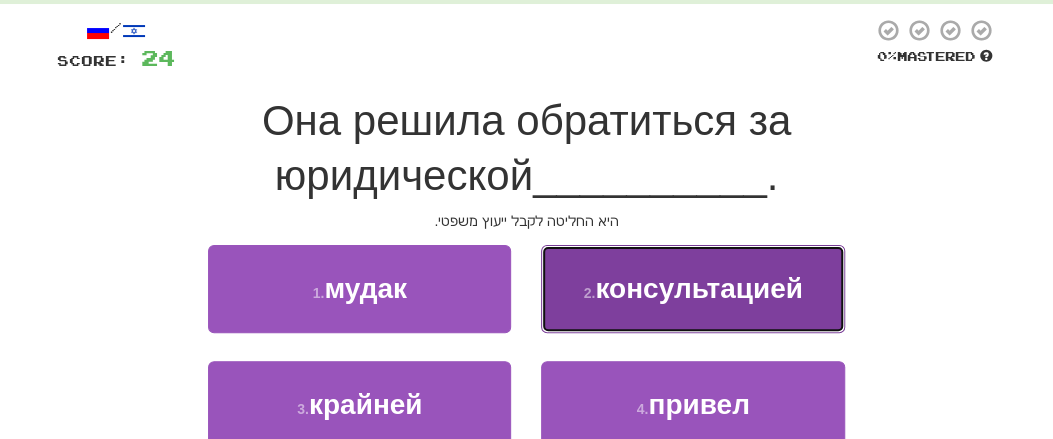 click on "2 .  консультацией" at bounding box center [692, 288] 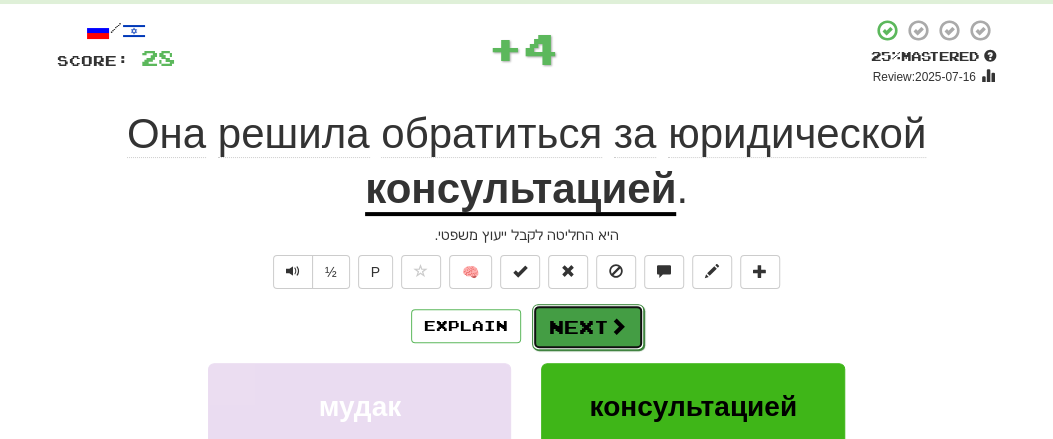click on "Next" at bounding box center (588, 327) 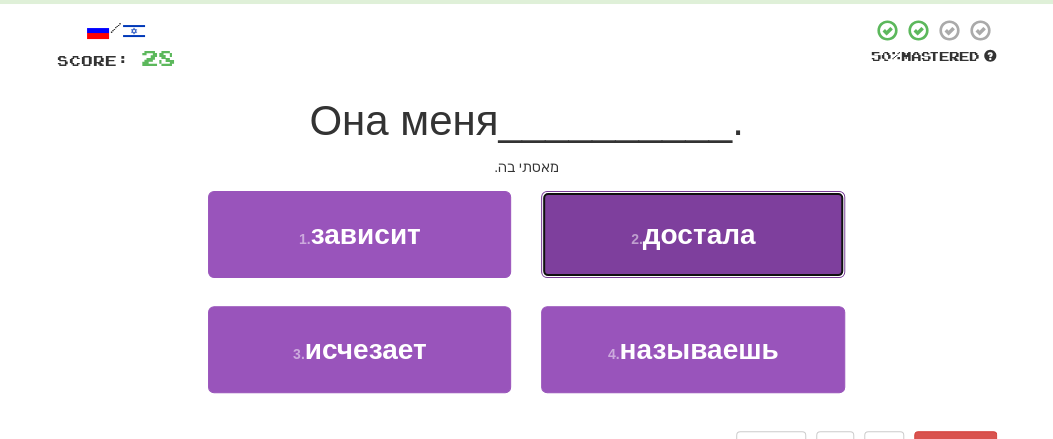 click on "2 .  достала" at bounding box center (692, 234) 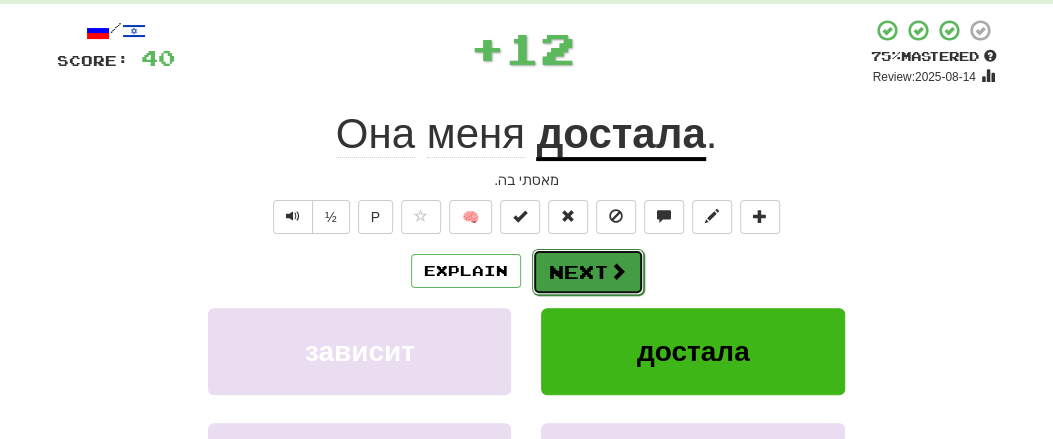 click on "Next" at bounding box center (588, 272) 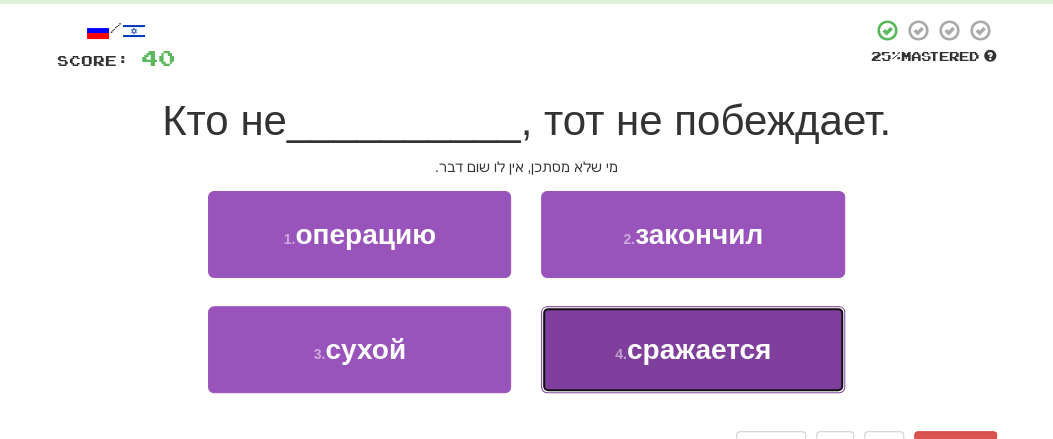 click on "4 .  сражается" at bounding box center [692, 349] 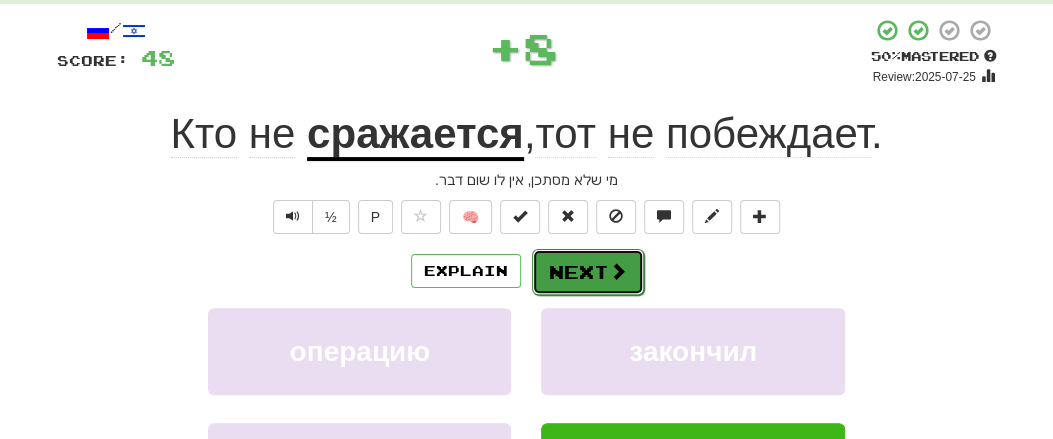 click on "Next" at bounding box center [588, 272] 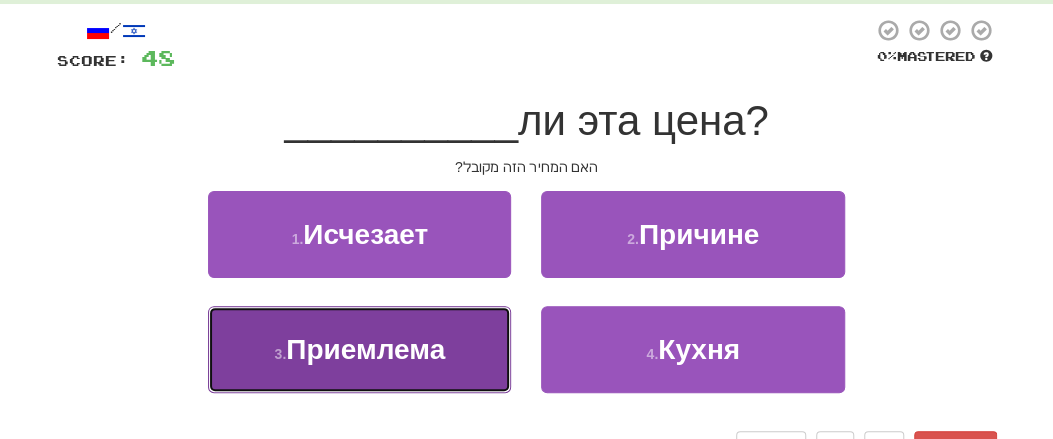 click on "3 .  Приемлема" at bounding box center [359, 349] 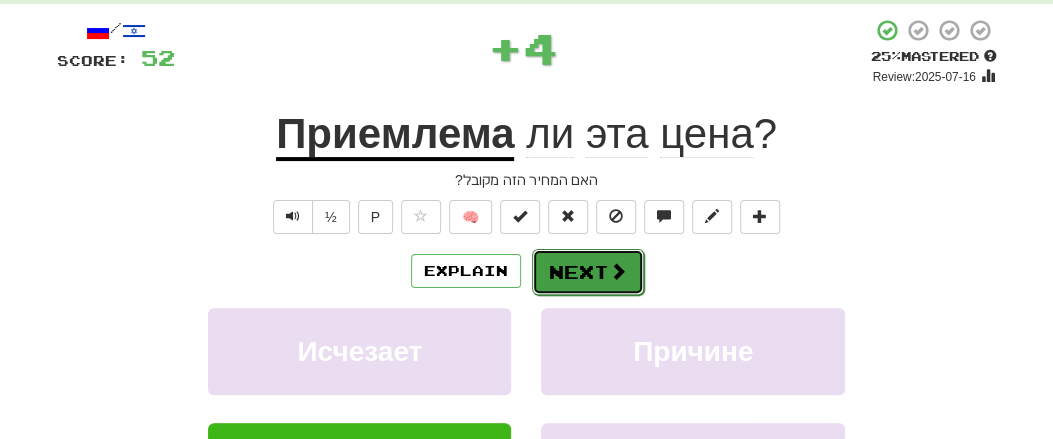 click on "Next" at bounding box center (588, 272) 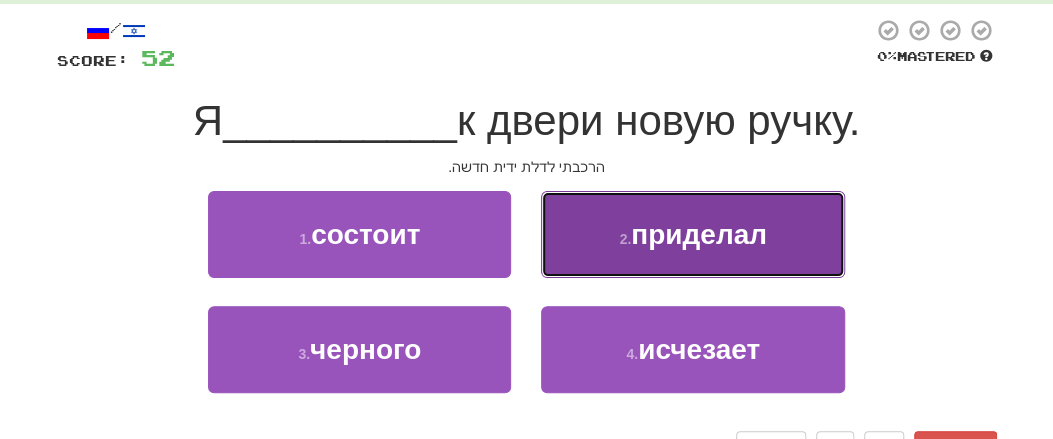 click on "приделал" at bounding box center (699, 234) 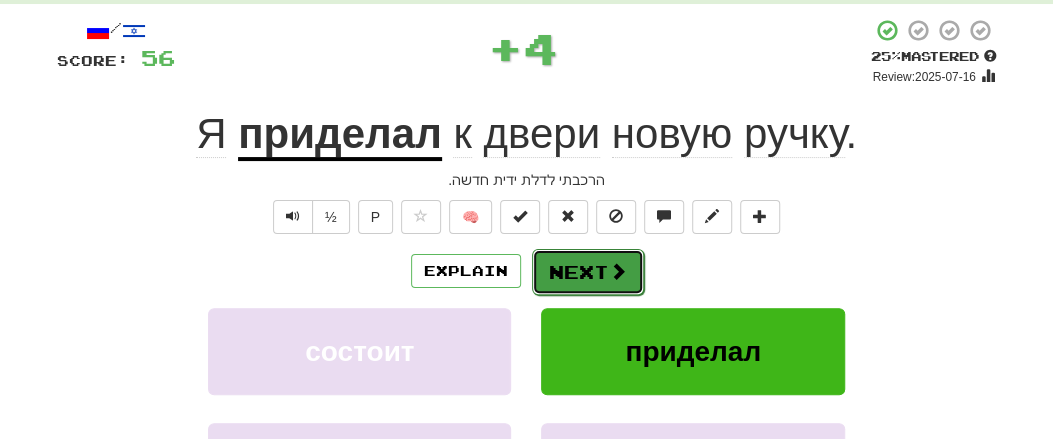 click on "Next" at bounding box center (588, 272) 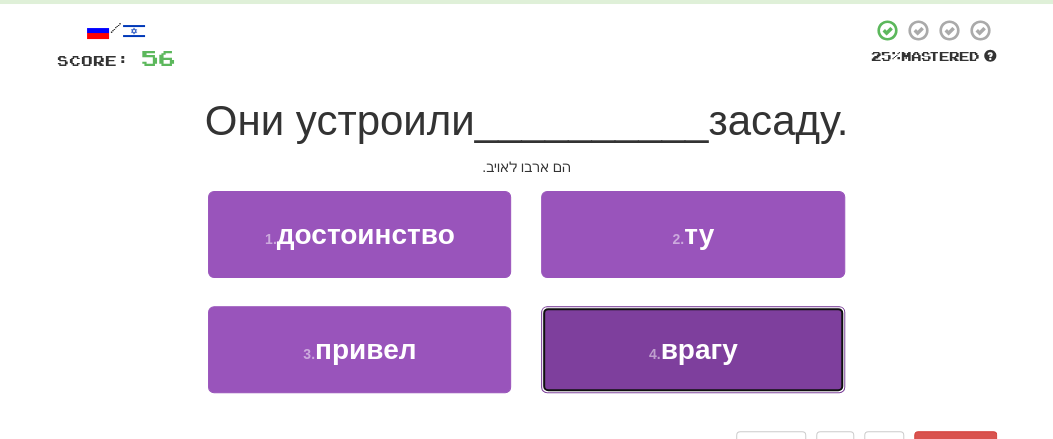 click on "4 .  врагу" at bounding box center [692, 349] 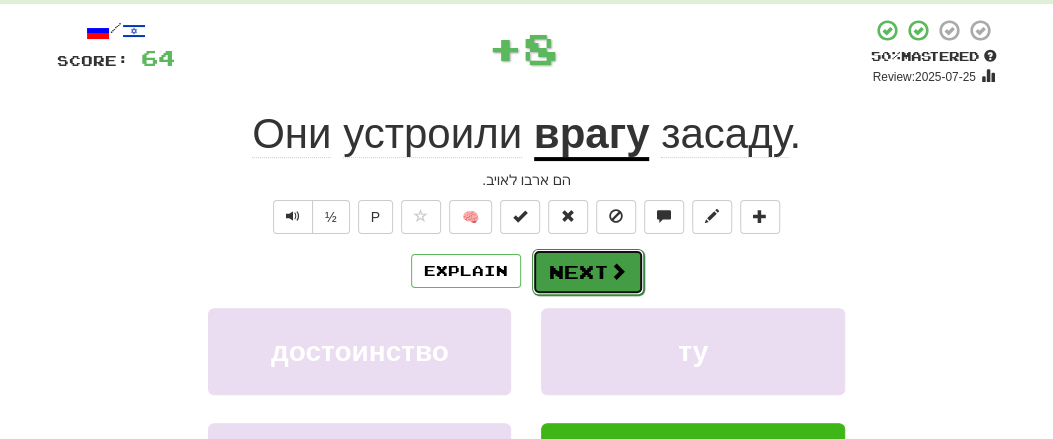 click on "Next" at bounding box center [588, 272] 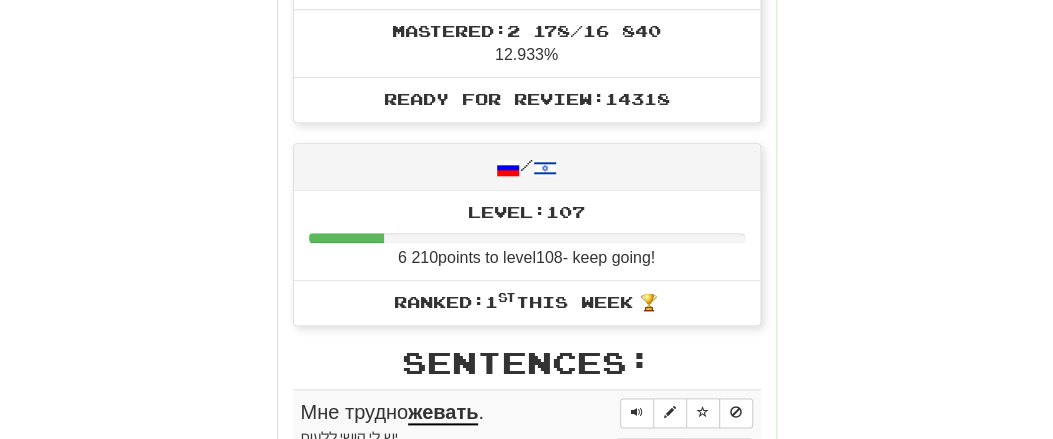 scroll, scrollTop: 936, scrollLeft: 0, axis: vertical 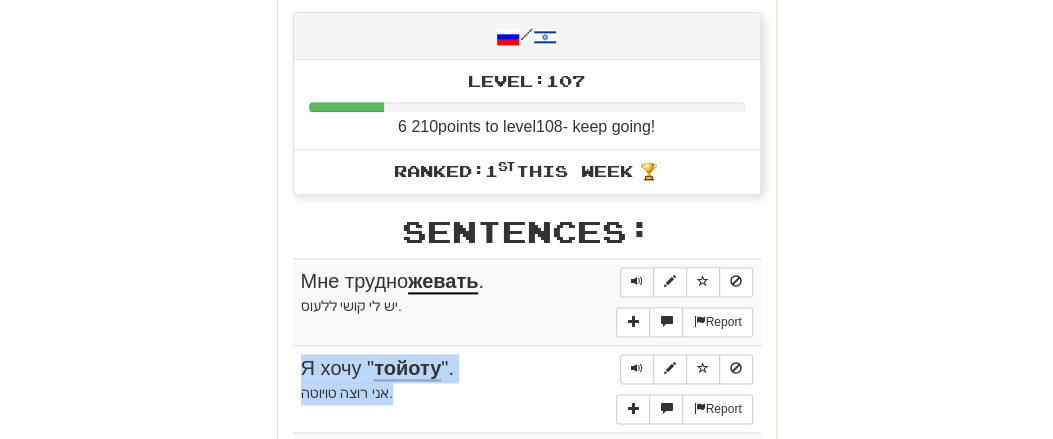 drag, startPoint x: 288, startPoint y: 257, endPoint x: 409, endPoint y: 371, distance: 166.24379 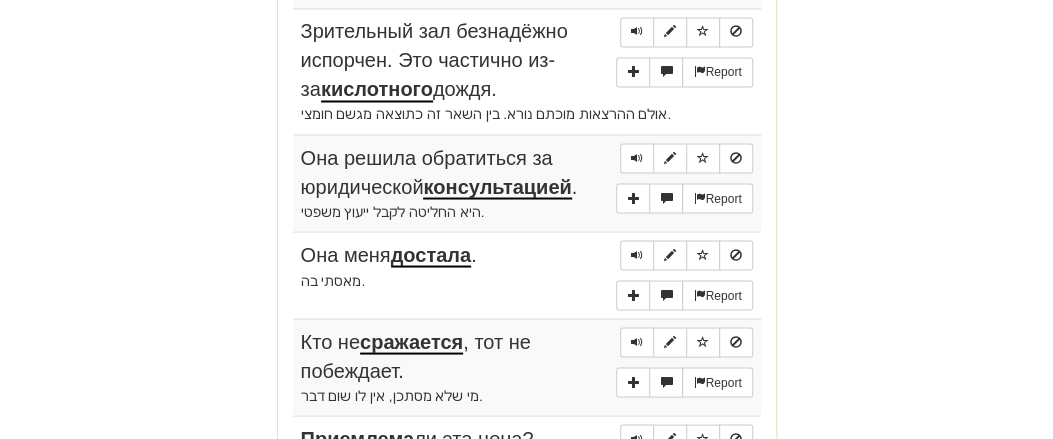 scroll, scrollTop: 1872, scrollLeft: 0, axis: vertical 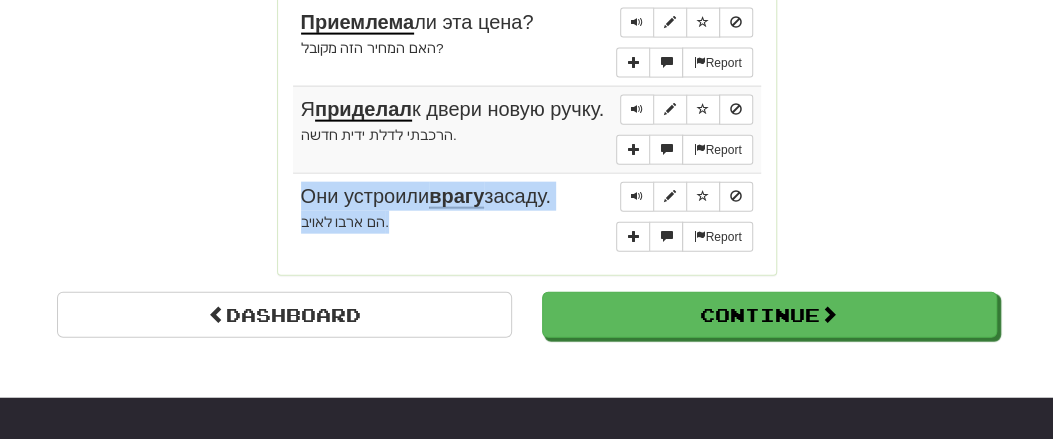 click on "הם ארבו לאויב." at bounding box center [527, 222] 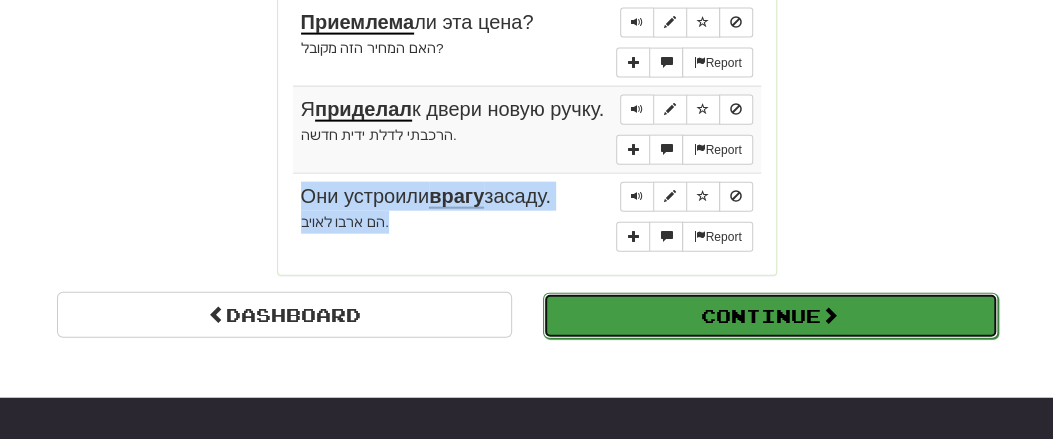 click on "Continue" at bounding box center (770, 316) 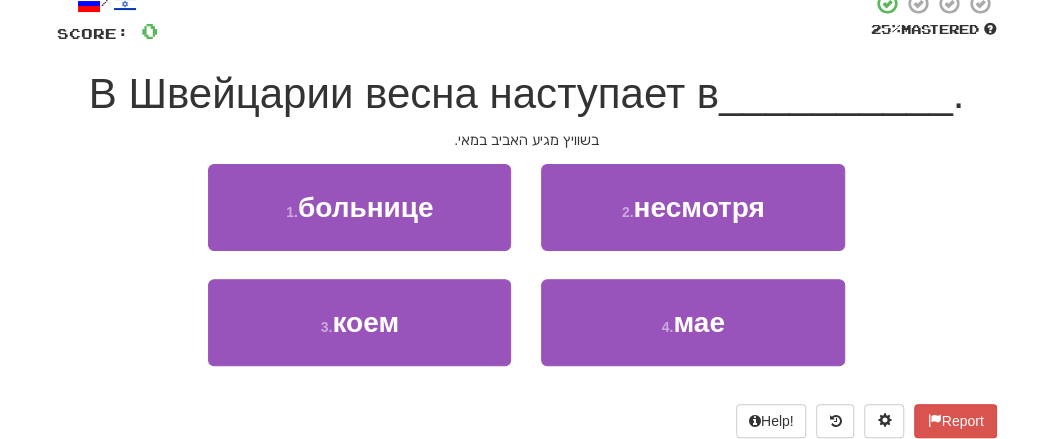 scroll, scrollTop: 34, scrollLeft: 0, axis: vertical 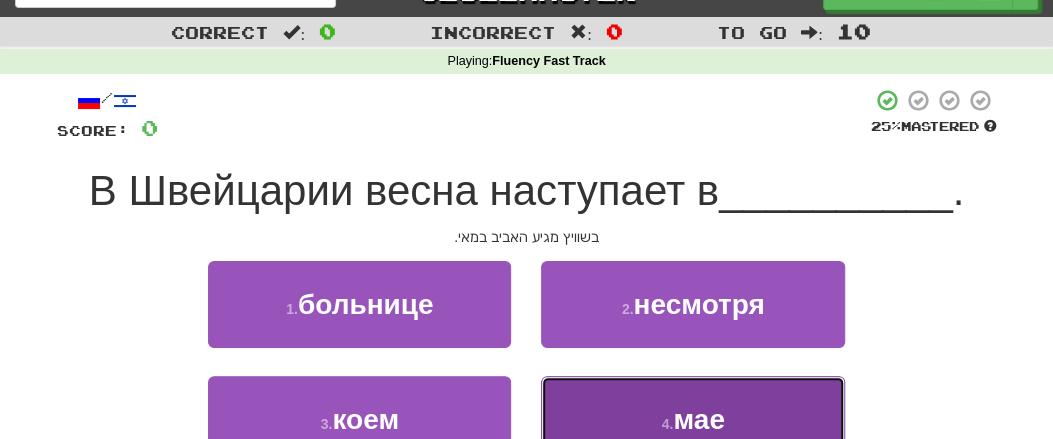 click on "4 .  мае" at bounding box center (692, 419) 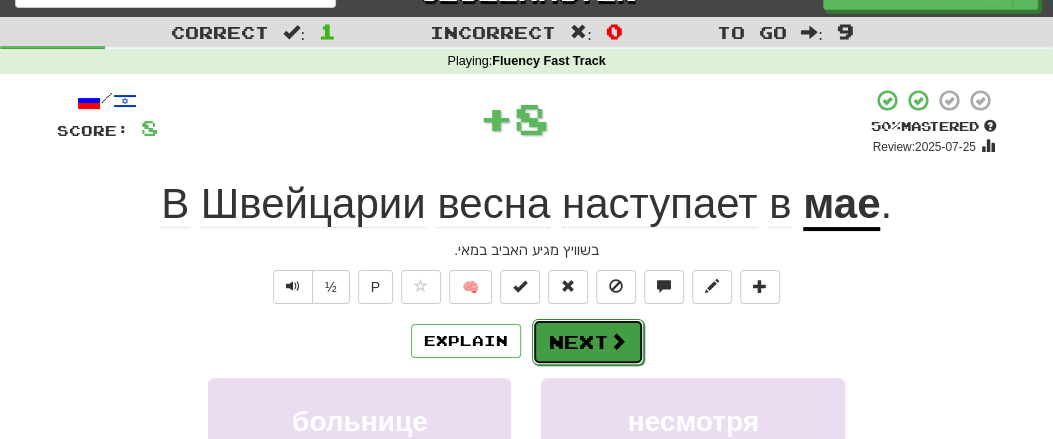 click on "Next" at bounding box center (588, 342) 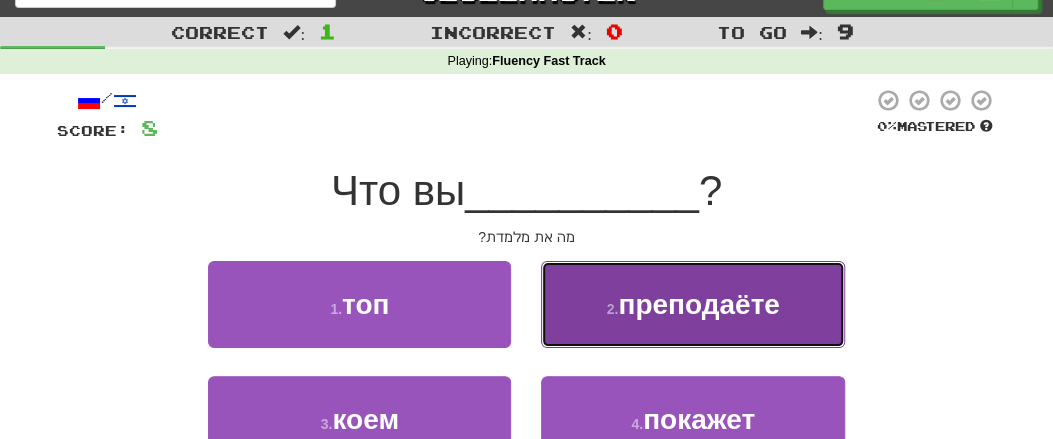 click on "2 ." at bounding box center [613, 309] 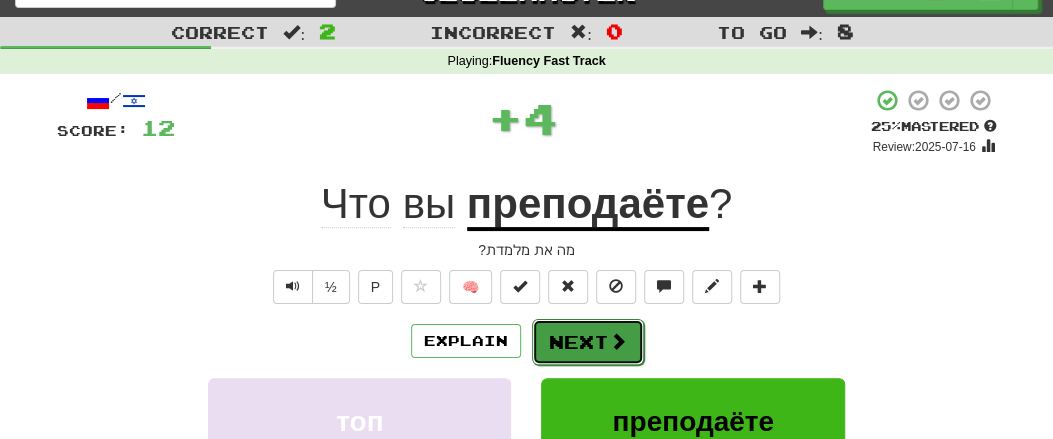 click on "Next" at bounding box center [588, 342] 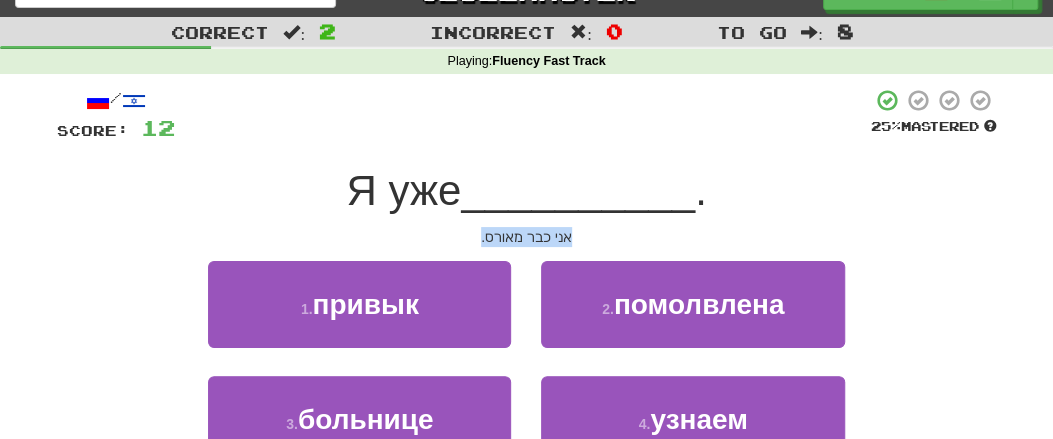 drag, startPoint x: 468, startPoint y: 230, endPoint x: 581, endPoint y: 245, distance: 113.99123 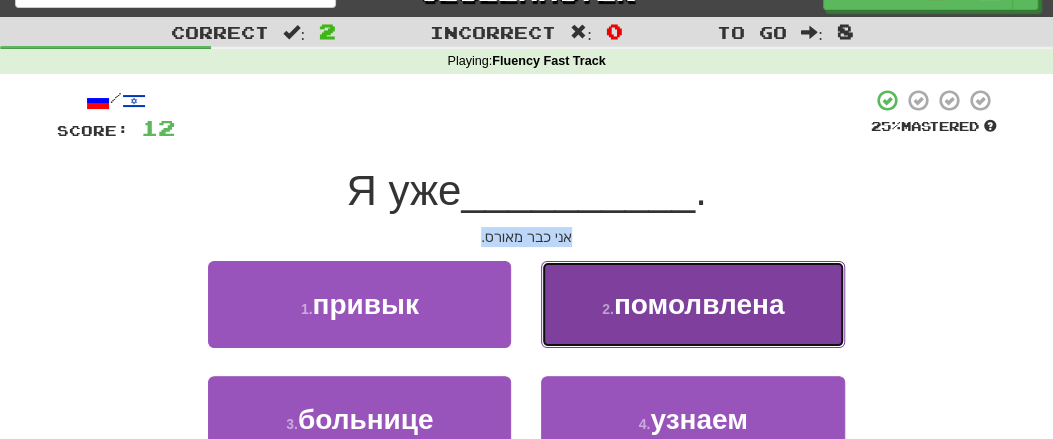 click on "помолвлена" at bounding box center (699, 304) 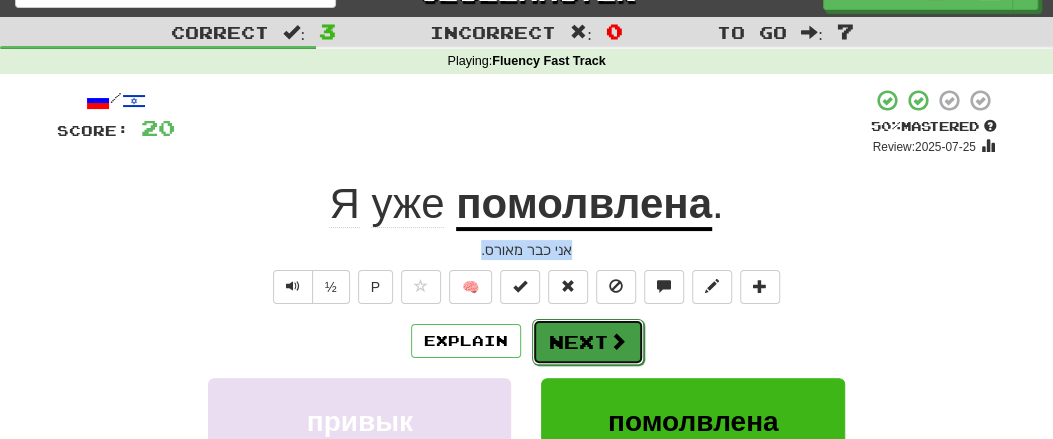 click on "Next" at bounding box center (588, 342) 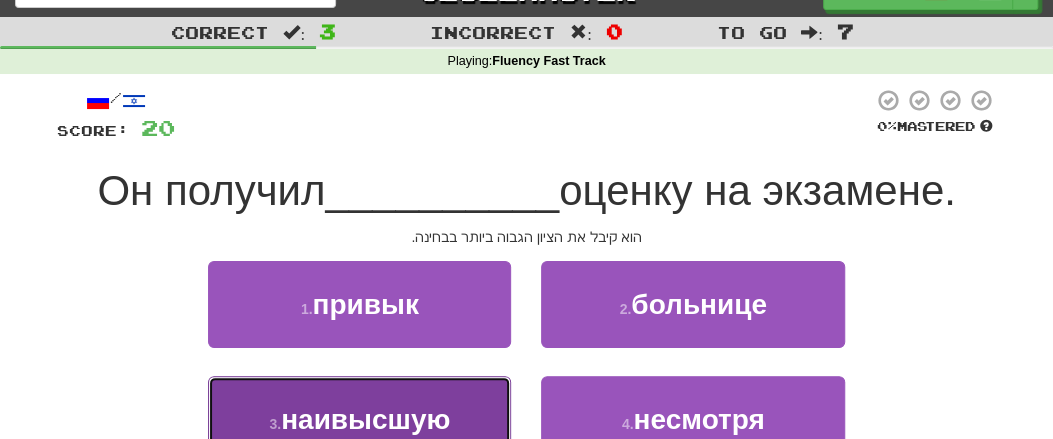 click on "наивысшую" at bounding box center (365, 419) 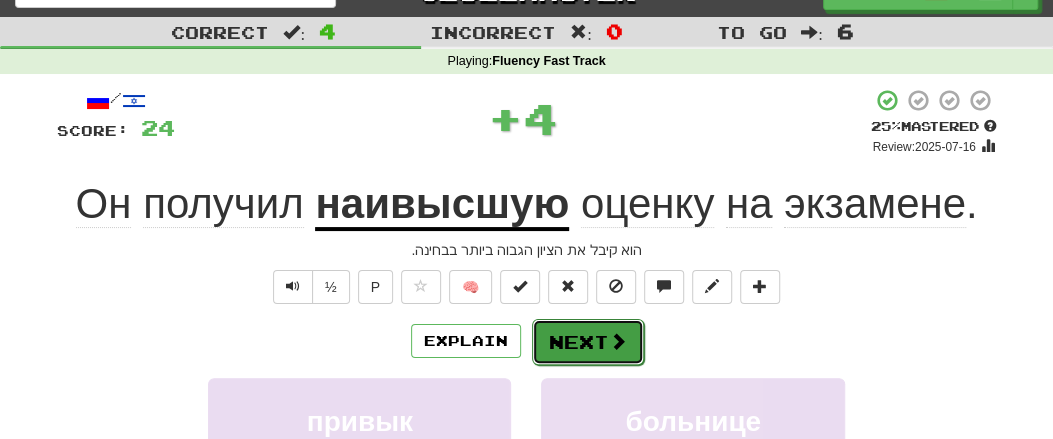 click on "Next" at bounding box center [588, 342] 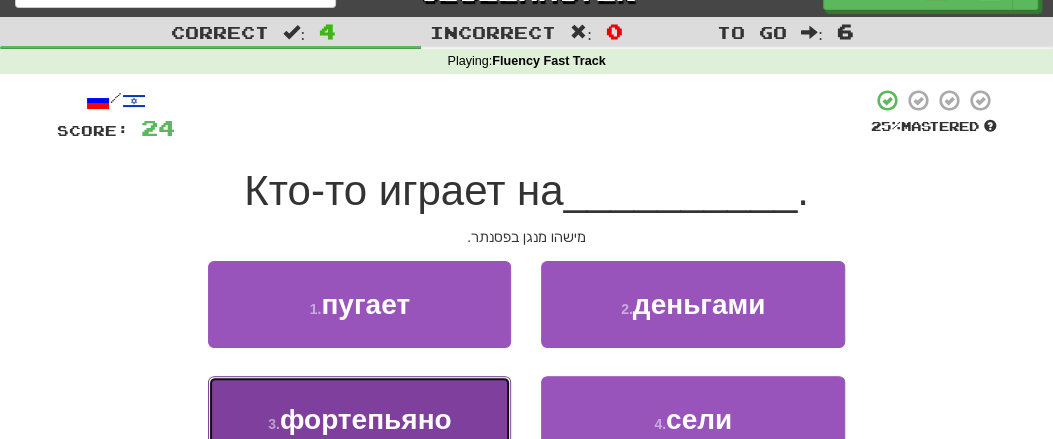 click on "3 .  фортепьяно" at bounding box center (359, 419) 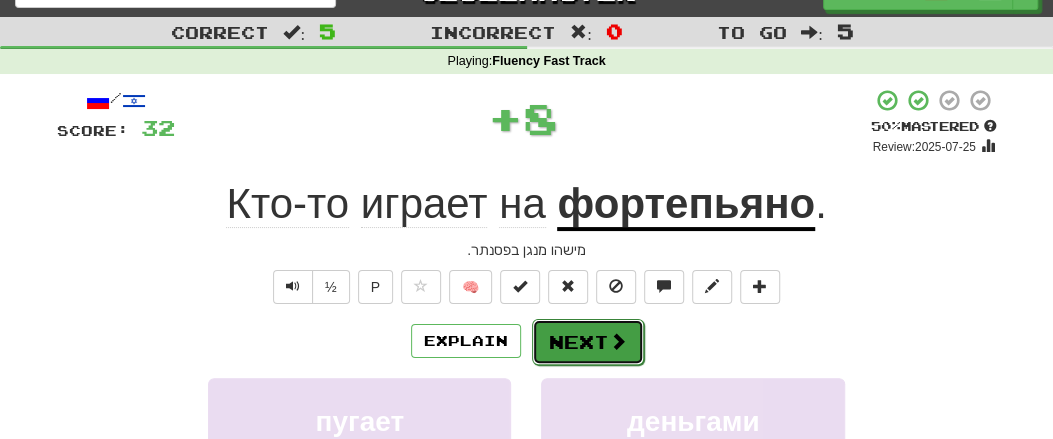 click on "Next" at bounding box center [588, 342] 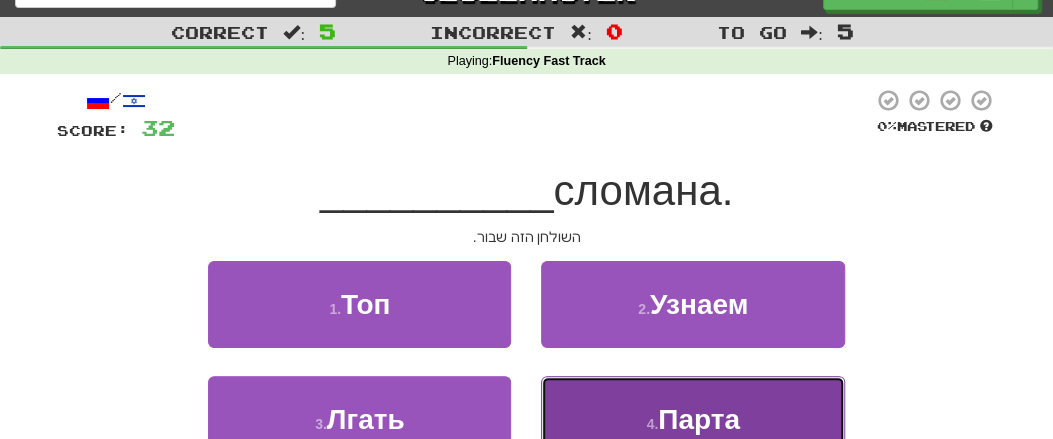 click on "Парта" at bounding box center [699, 419] 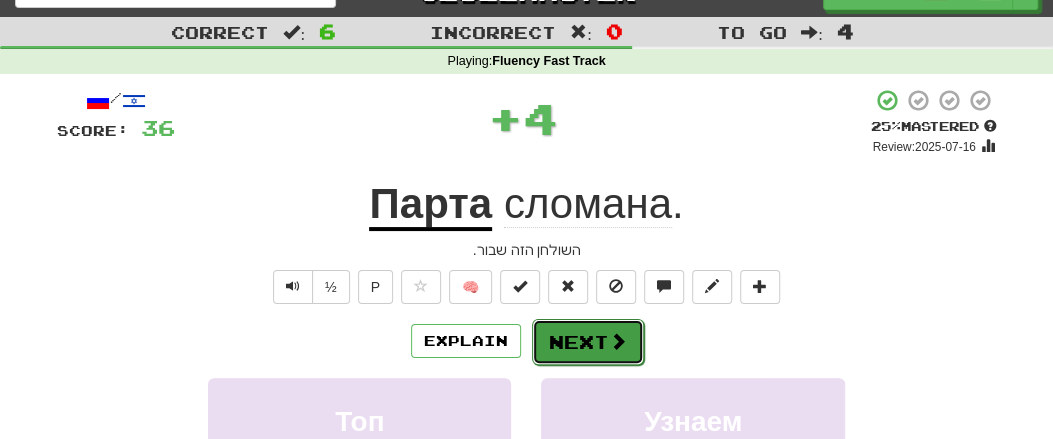 click on "Next" at bounding box center (588, 342) 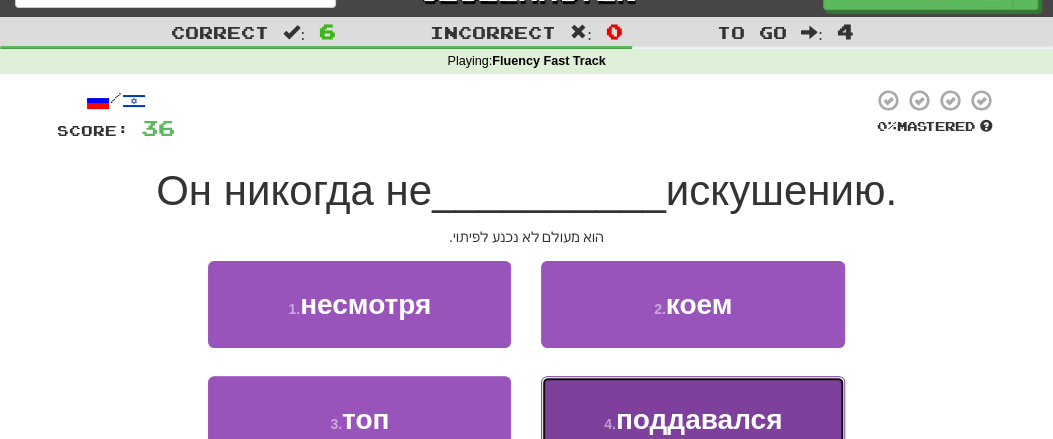 click on "поддавался" at bounding box center [699, 419] 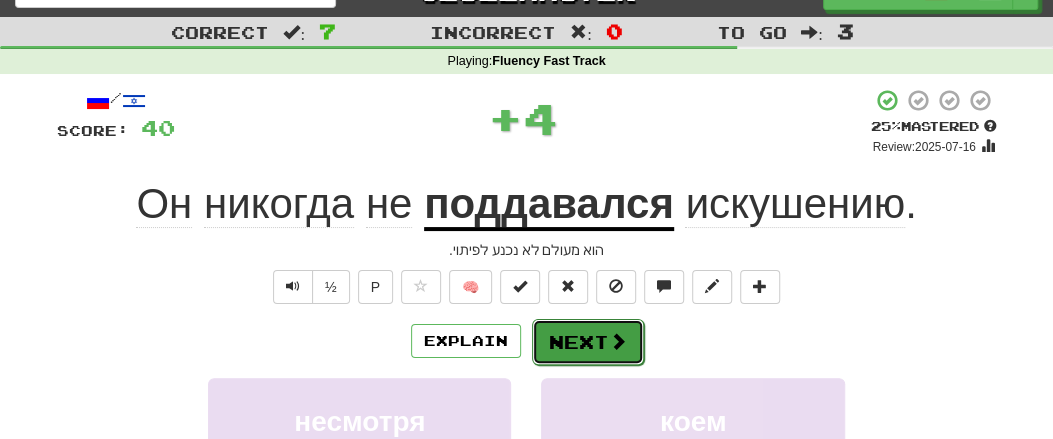 click on "Next" at bounding box center [588, 342] 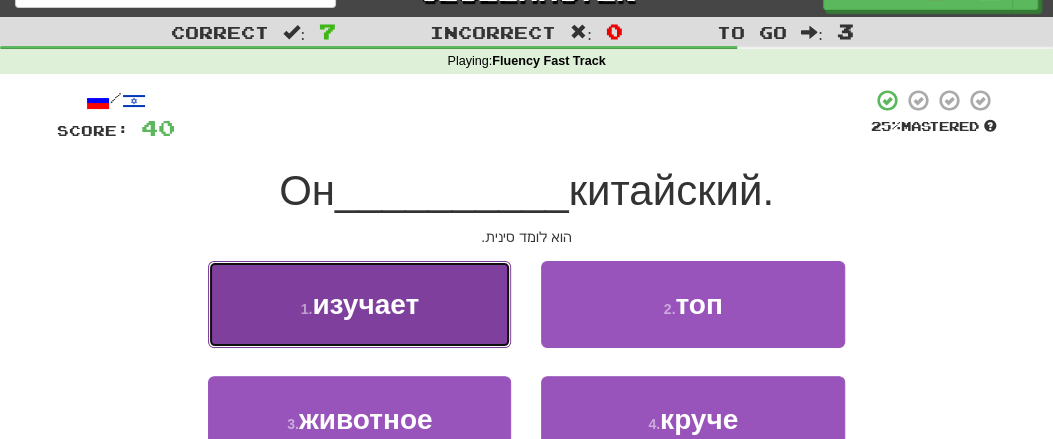 click on "изучает" at bounding box center (365, 304) 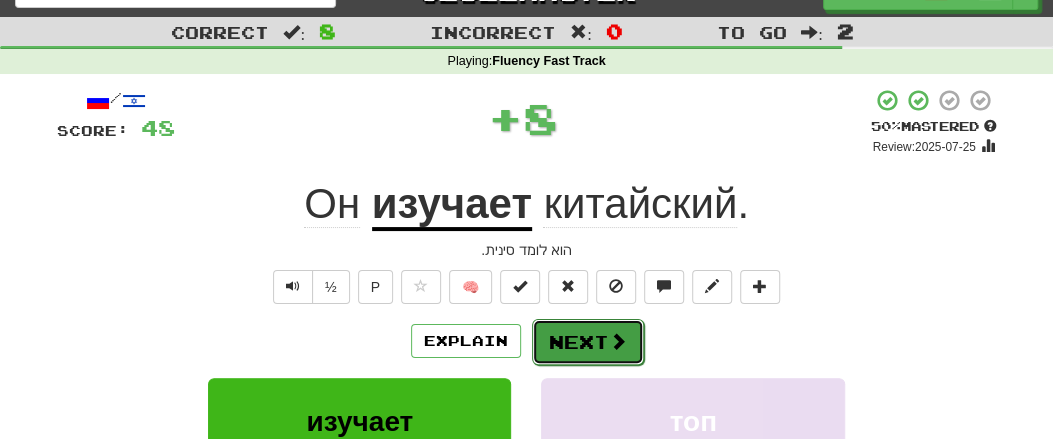 click on "Next" at bounding box center [588, 342] 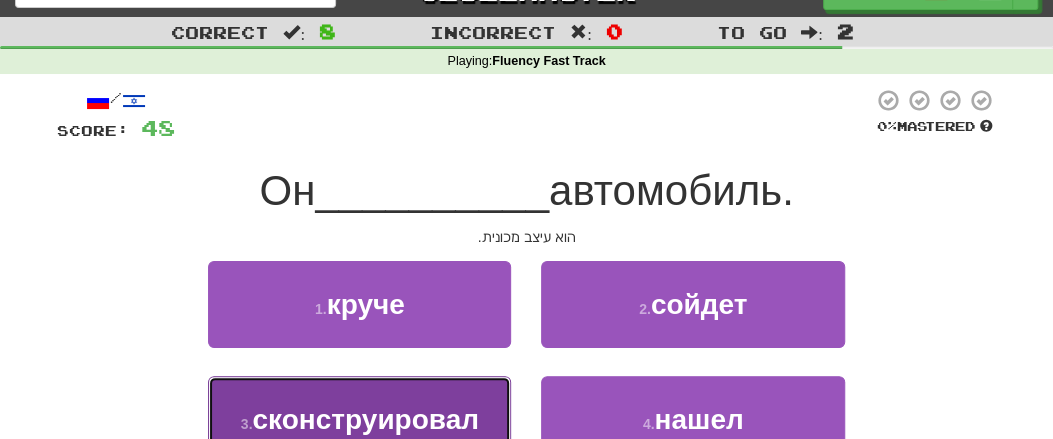 click on "сконструировал" at bounding box center (365, 419) 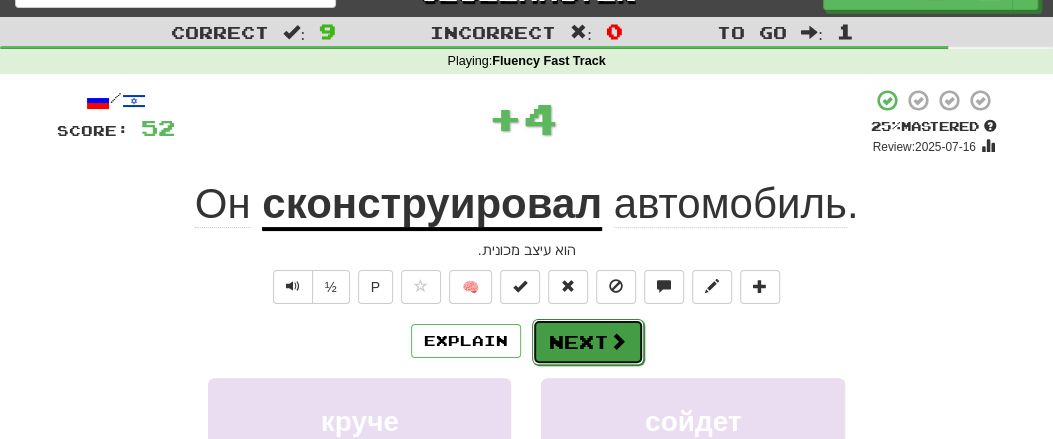click on "Next" at bounding box center (588, 342) 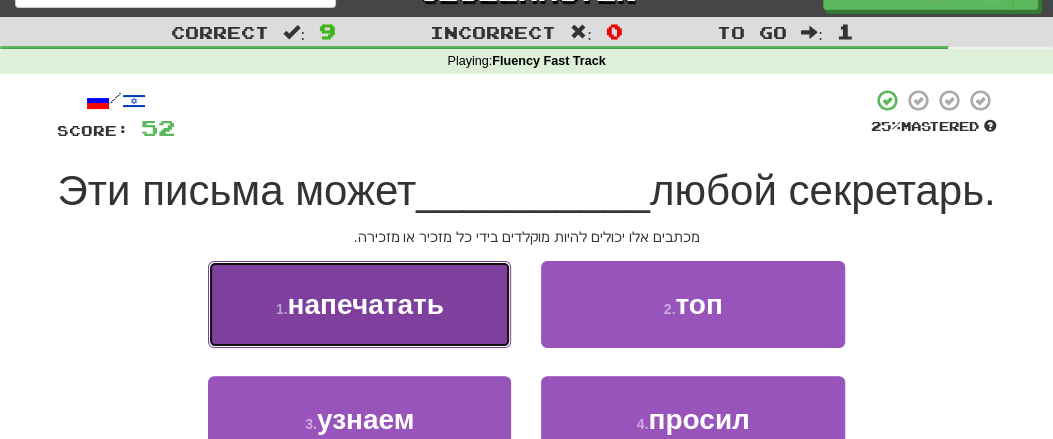 click on "1 .  напечатать" at bounding box center [359, 304] 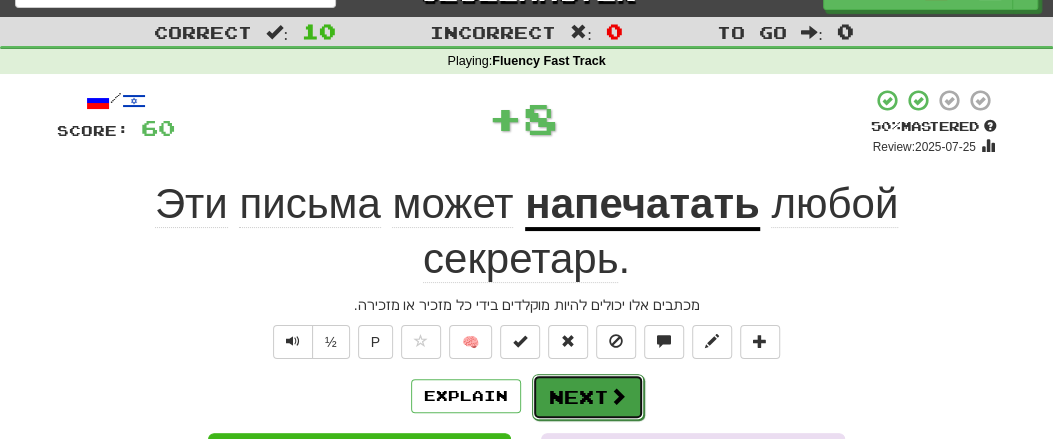 click on "Next" at bounding box center [588, 397] 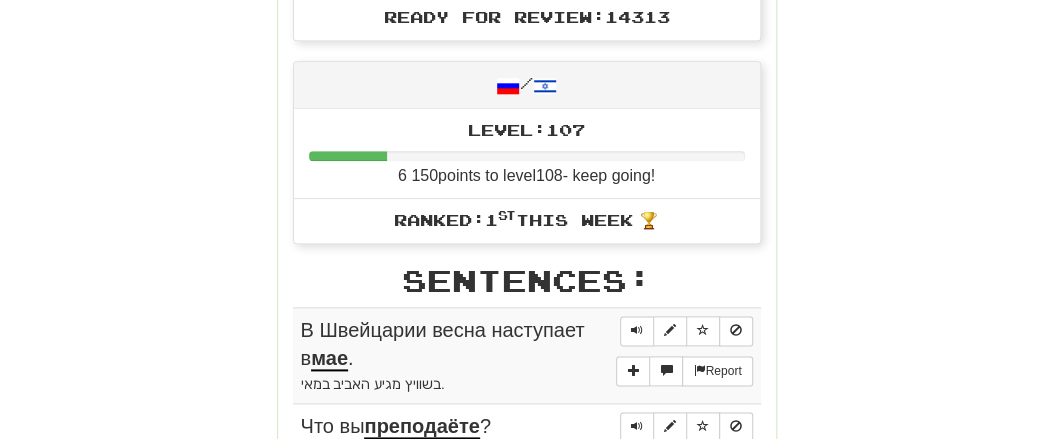 scroll, scrollTop: 970, scrollLeft: 0, axis: vertical 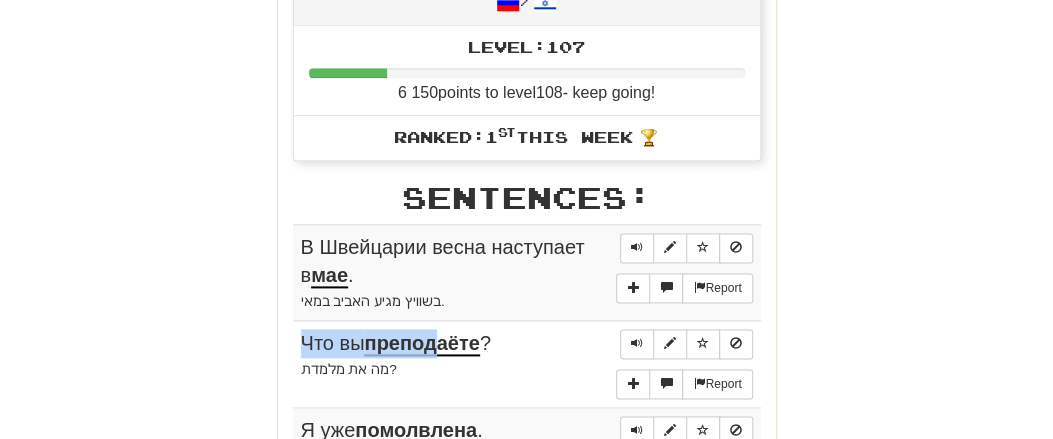 drag, startPoint x: 291, startPoint y: 245, endPoint x: 445, endPoint y: 341, distance: 181.47176 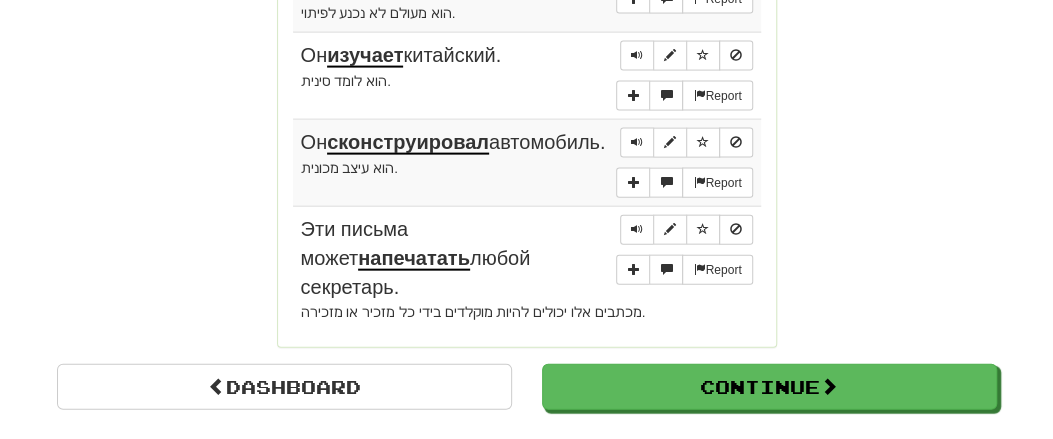 scroll, scrollTop: 1802, scrollLeft: 0, axis: vertical 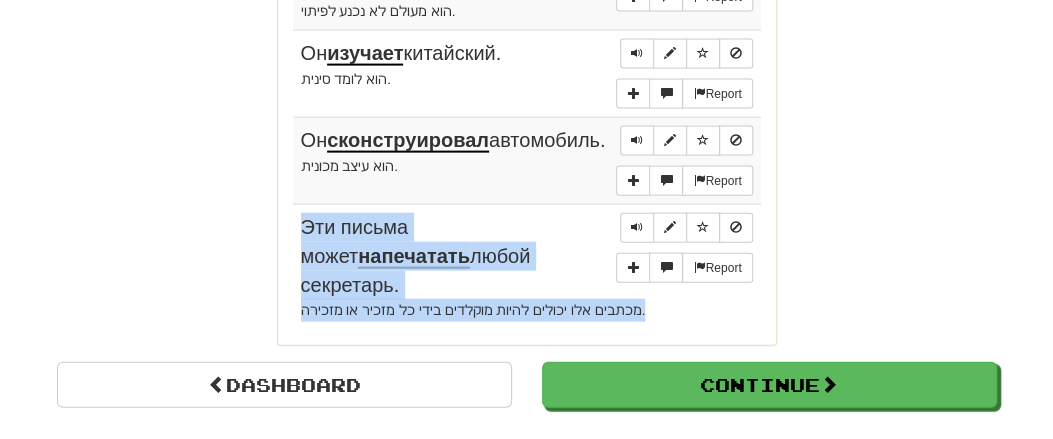 click on "מכתבים אלו יכולים להיות מוקלדים בידי כל מזכיר או מזכירה." at bounding box center [527, 310] 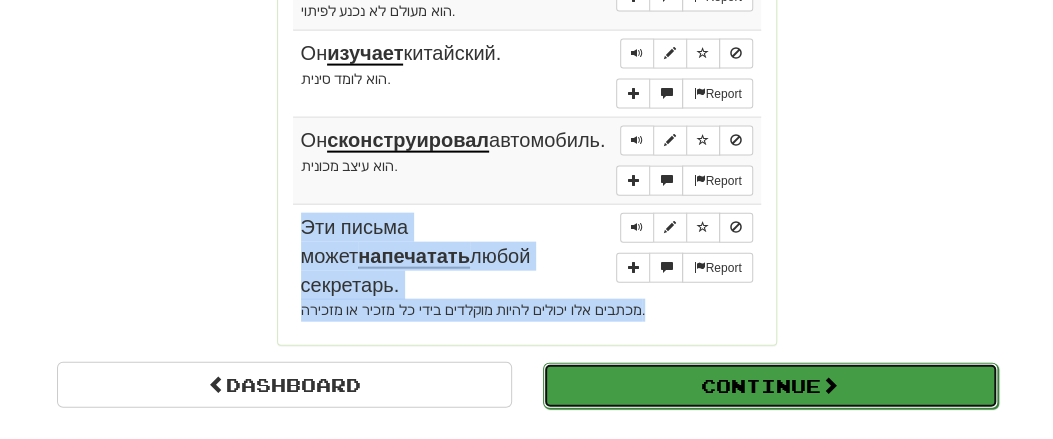click on "Continue" at bounding box center (770, 386) 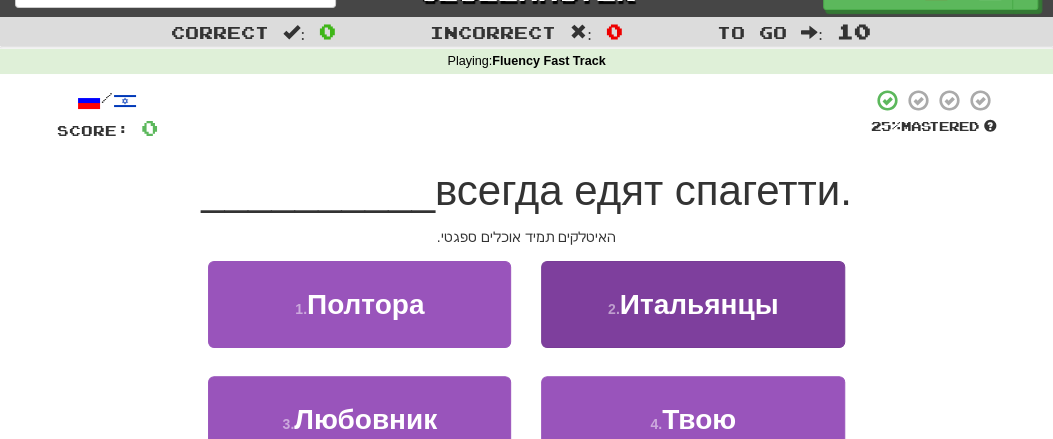 scroll, scrollTop: 138, scrollLeft: 0, axis: vertical 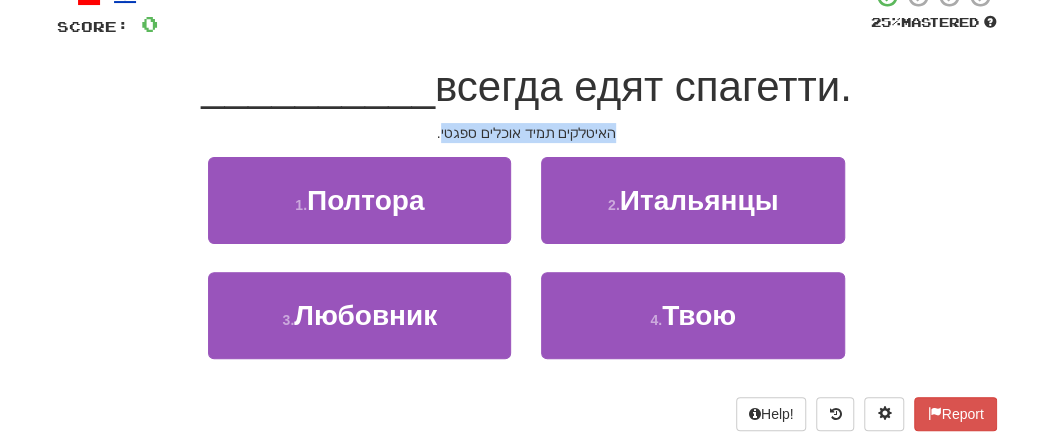 drag, startPoint x: 445, startPoint y: 135, endPoint x: 643, endPoint y: 147, distance: 198.3633 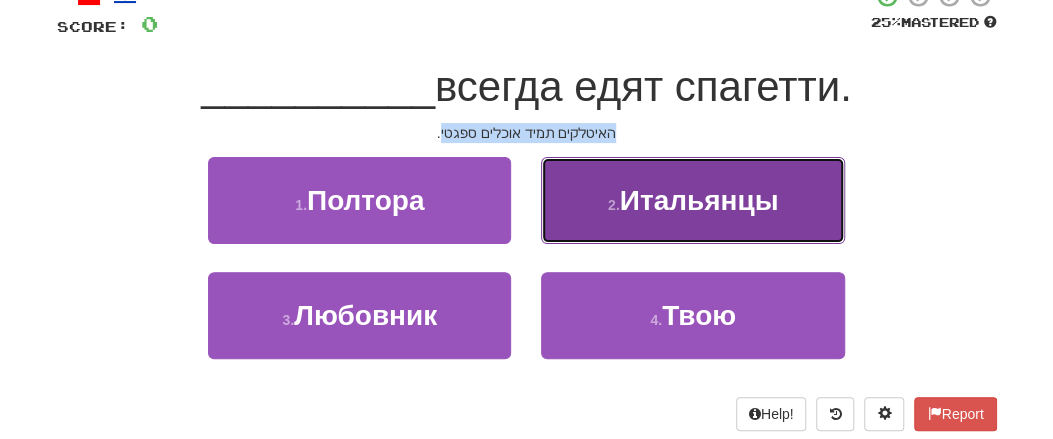 click on "2 .  Итальянцы" at bounding box center [692, 200] 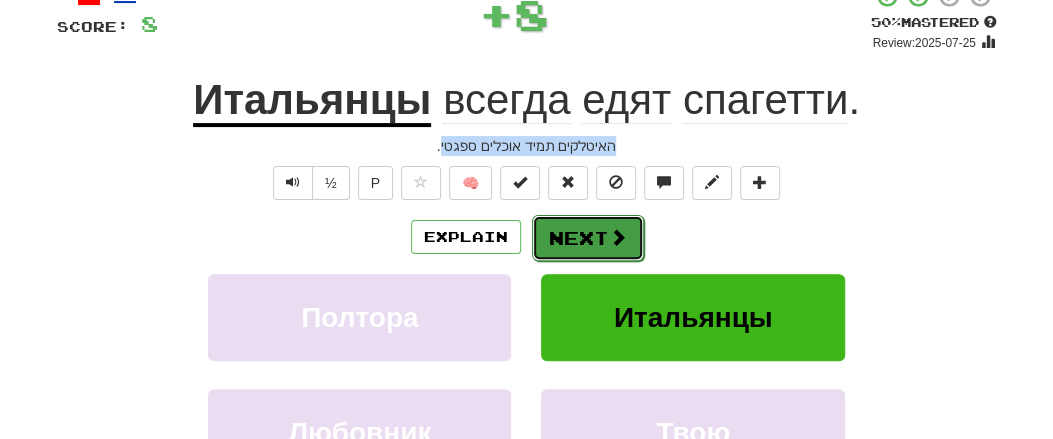 click on "Next" at bounding box center [588, 238] 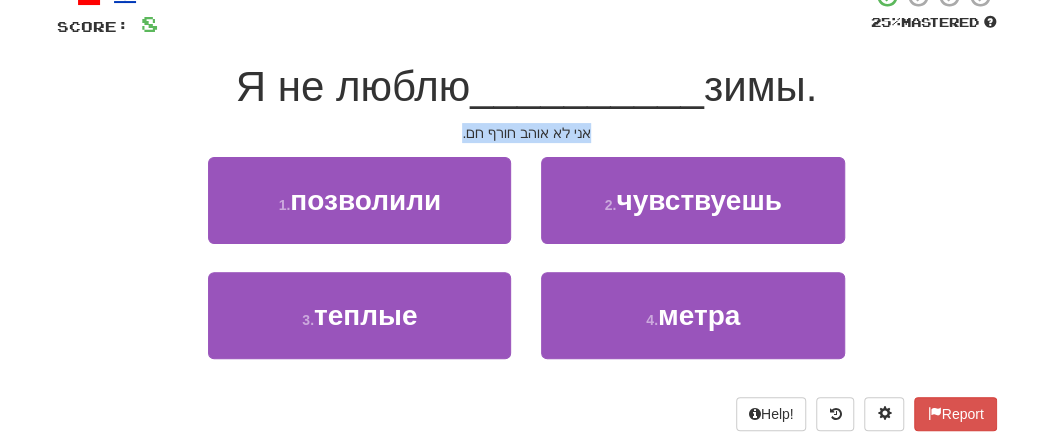 drag, startPoint x: 510, startPoint y: 139, endPoint x: 617, endPoint y: 149, distance: 107.46627 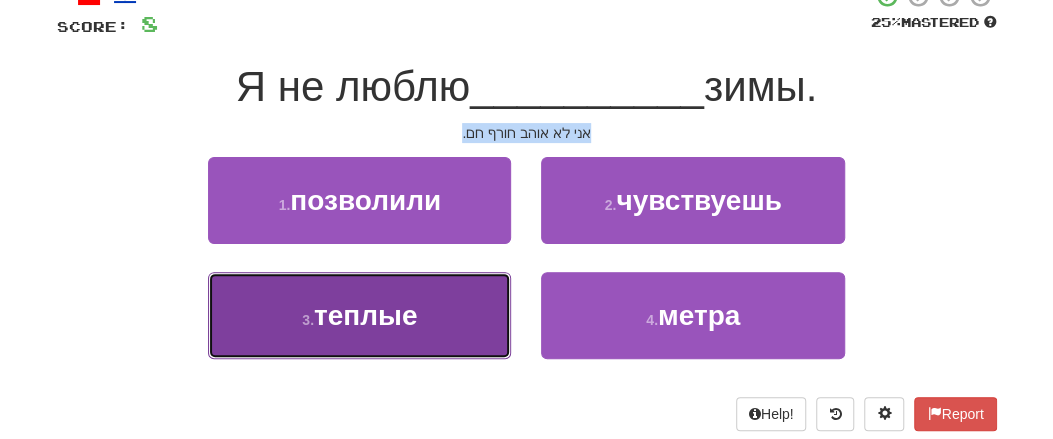 click on "3 .  теплые" at bounding box center [359, 315] 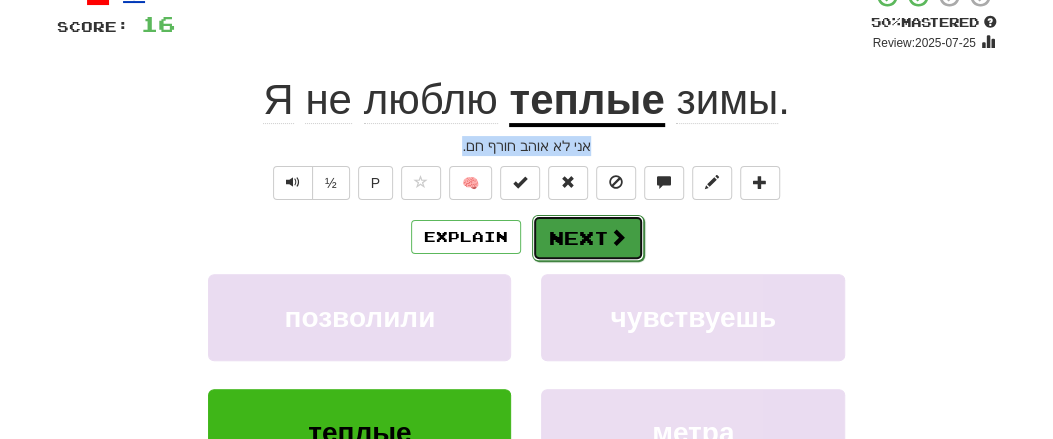 click on "Next" at bounding box center [588, 238] 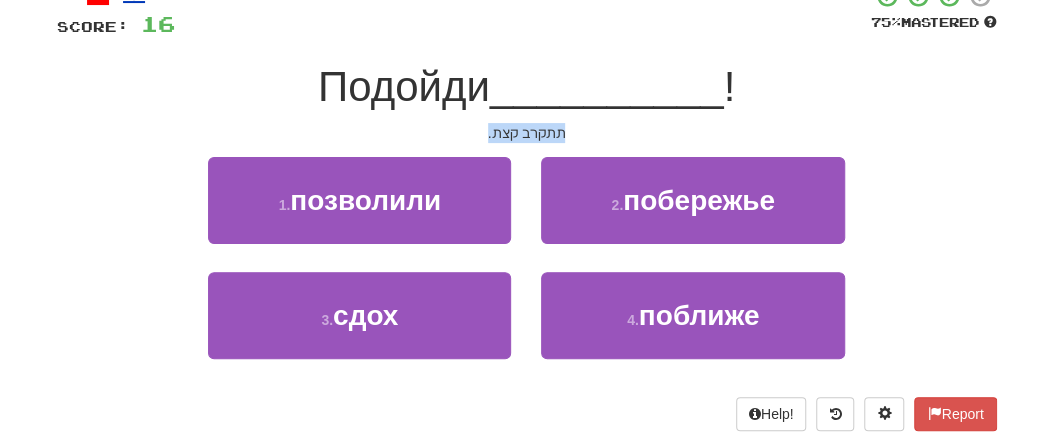 drag, startPoint x: 479, startPoint y: 125, endPoint x: 569, endPoint y: 129, distance: 90.088844 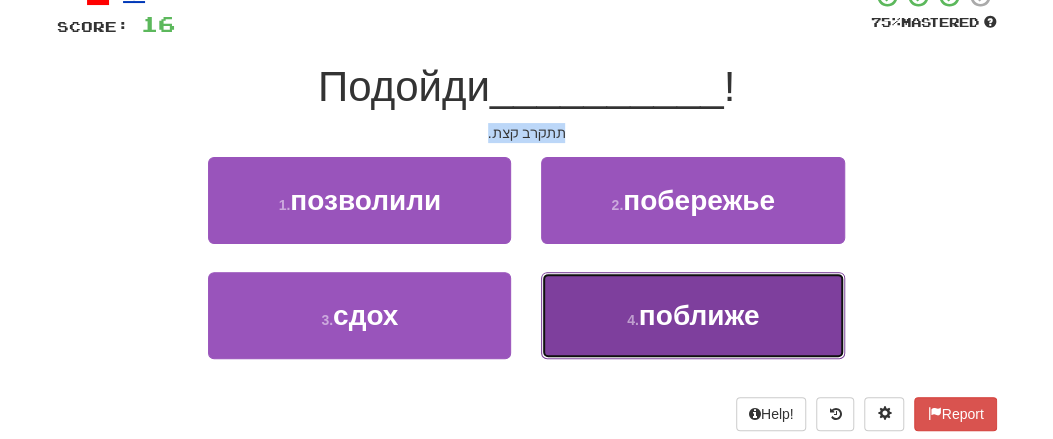 click on "поближе" at bounding box center (699, 315) 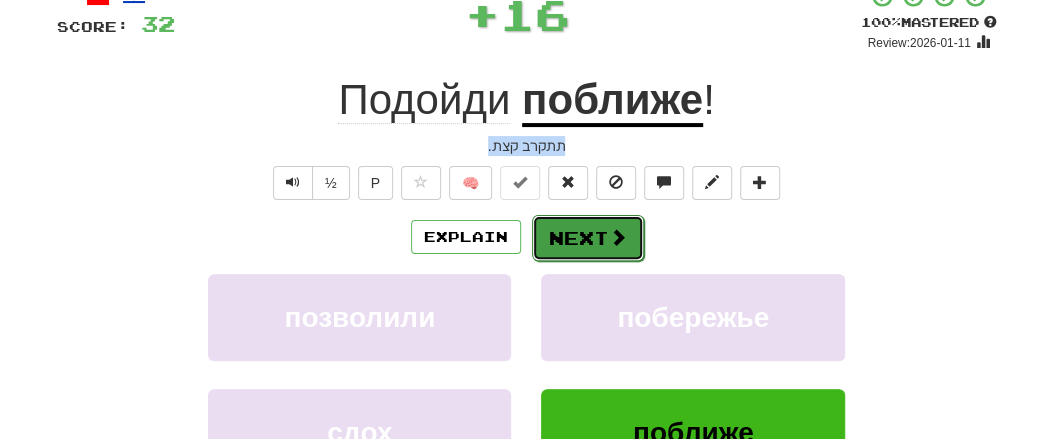 click on "Next" at bounding box center (588, 238) 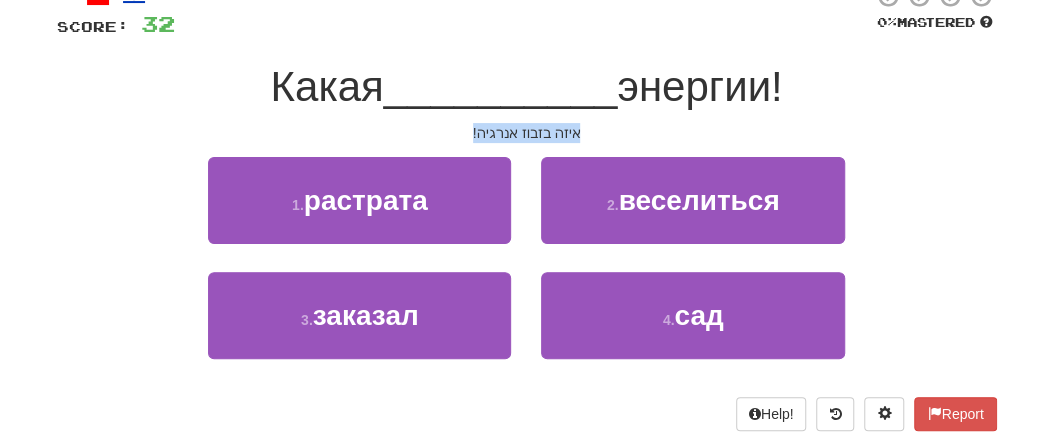 drag, startPoint x: 479, startPoint y: 128, endPoint x: 613, endPoint y: 128, distance: 134 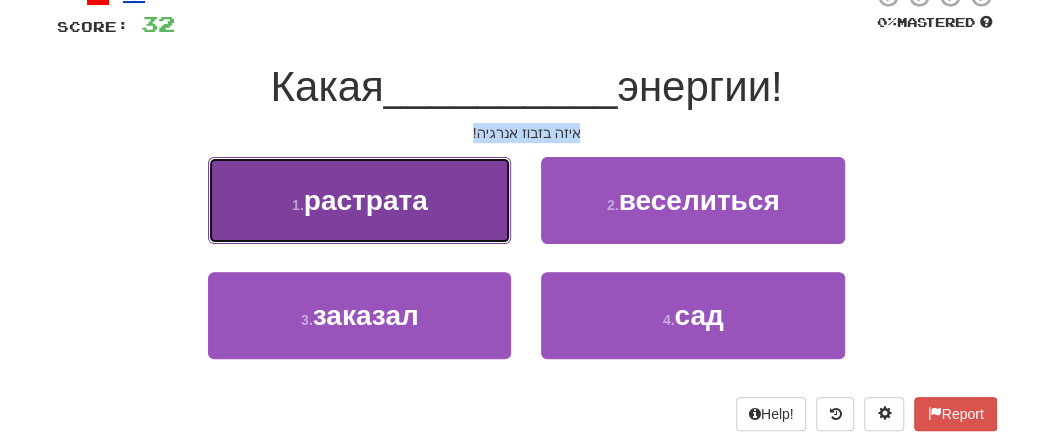 click on "1 .  растрата" at bounding box center [359, 200] 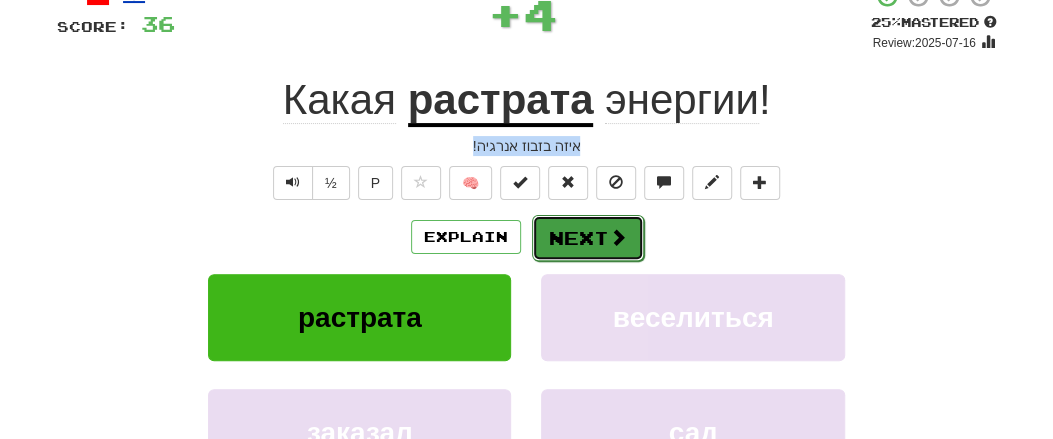 click on "Next" at bounding box center [588, 238] 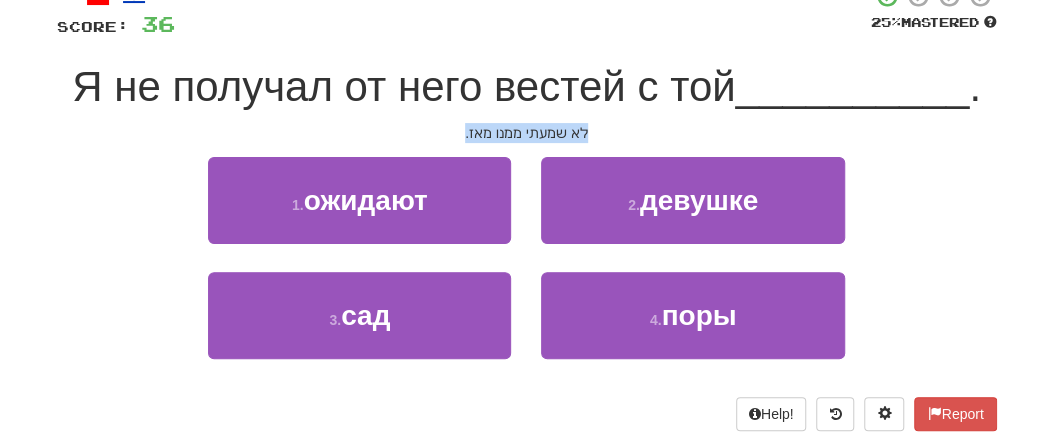drag, startPoint x: 457, startPoint y: 129, endPoint x: 611, endPoint y: 133, distance: 154.05194 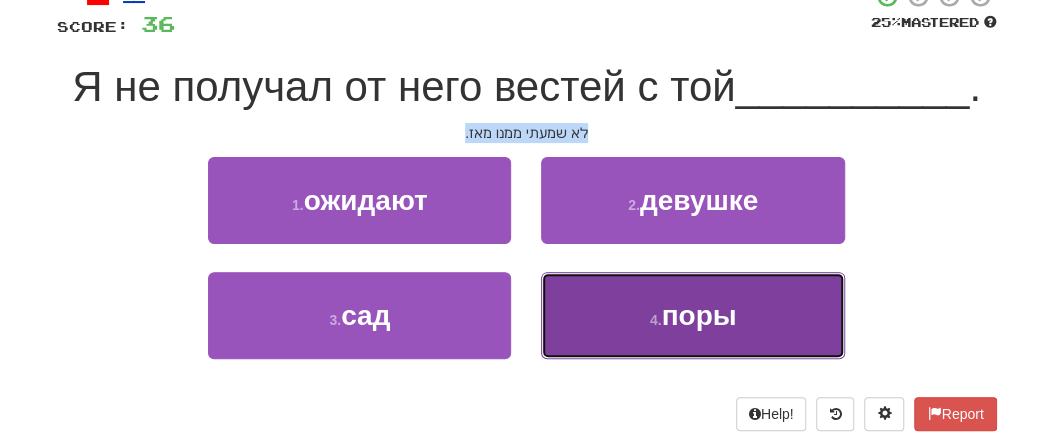 click on "поры" at bounding box center (698, 315) 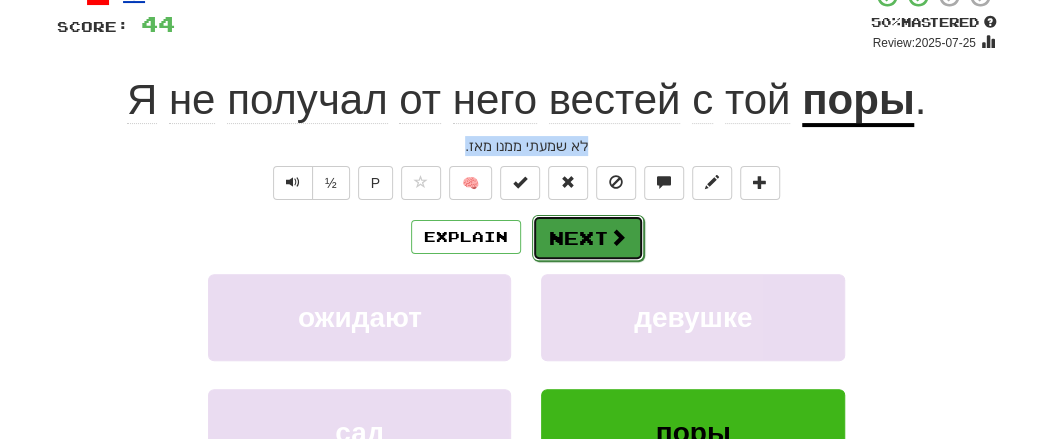 click on "Next" at bounding box center (588, 238) 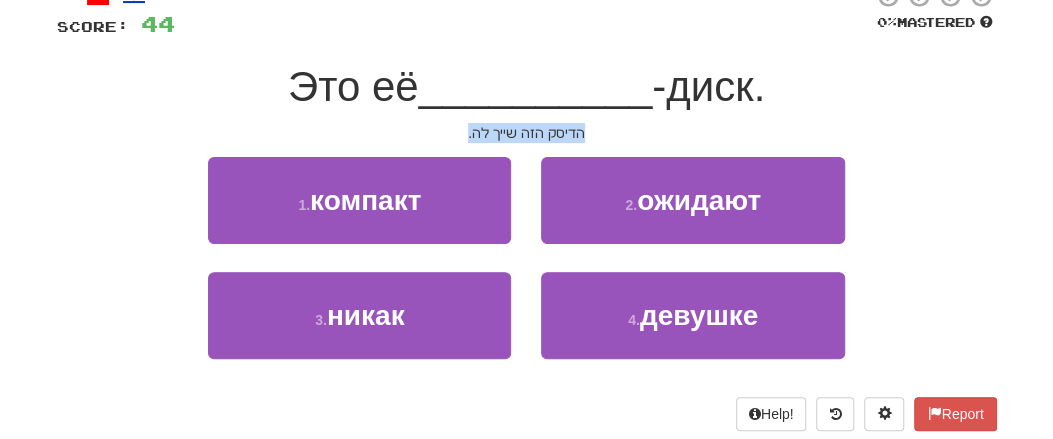drag, startPoint x: 563, startPoint y: 127, endPoint x: 613, endPoint y: 122, distance: 50.24938 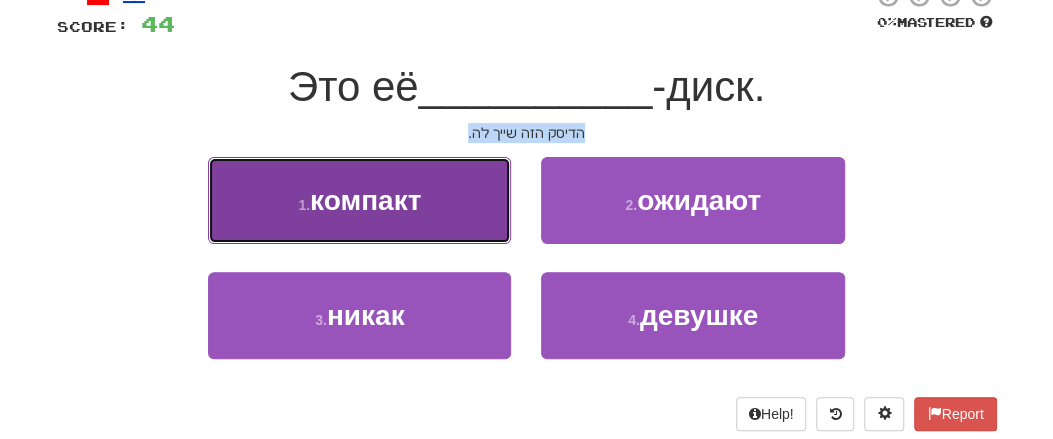 click on "компакт" at bounding box center [365, 200] 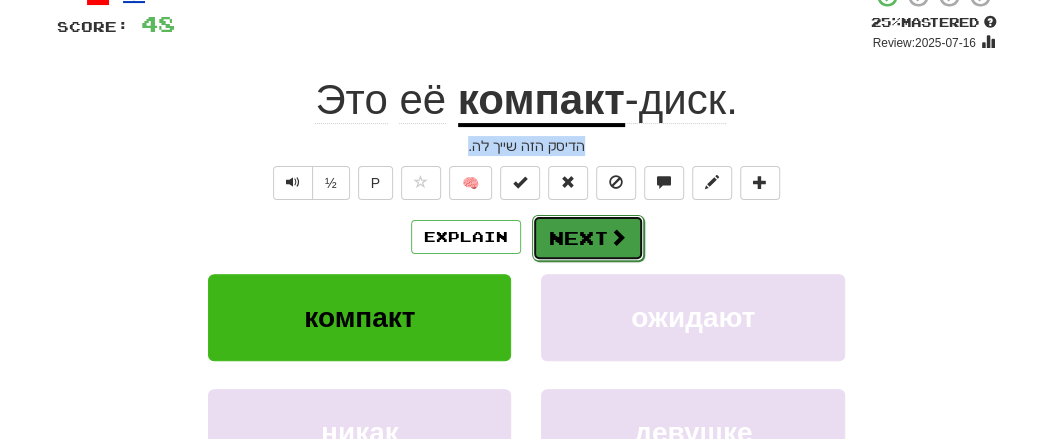 click on "Next" at bounding box center (588, 238) 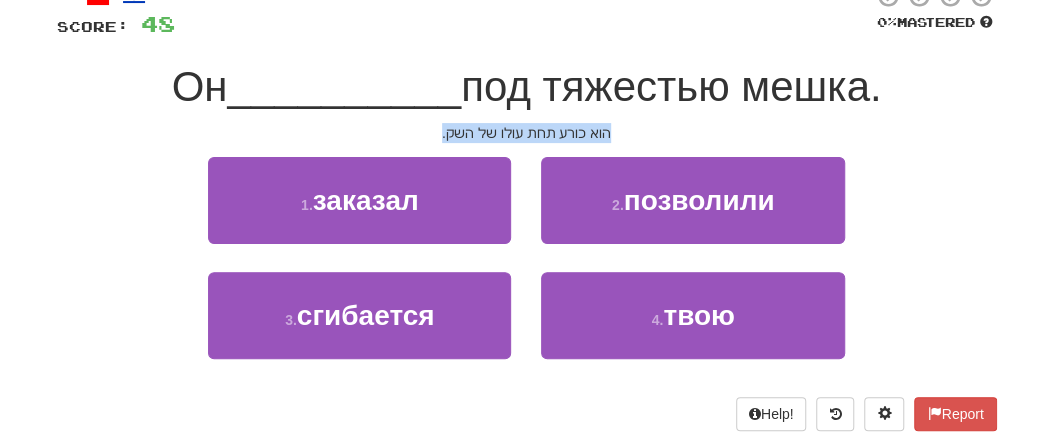 drag, startPoint x: 427, startPoint y: 126, endPoint x: 674, endPoint y: 129, distance: 247.01822 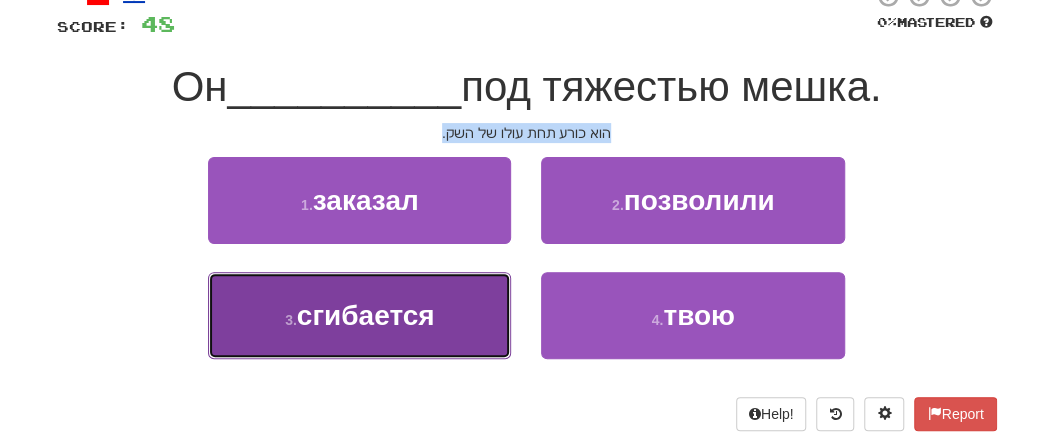 click on "сгибается" at bounding box center (366, 315) 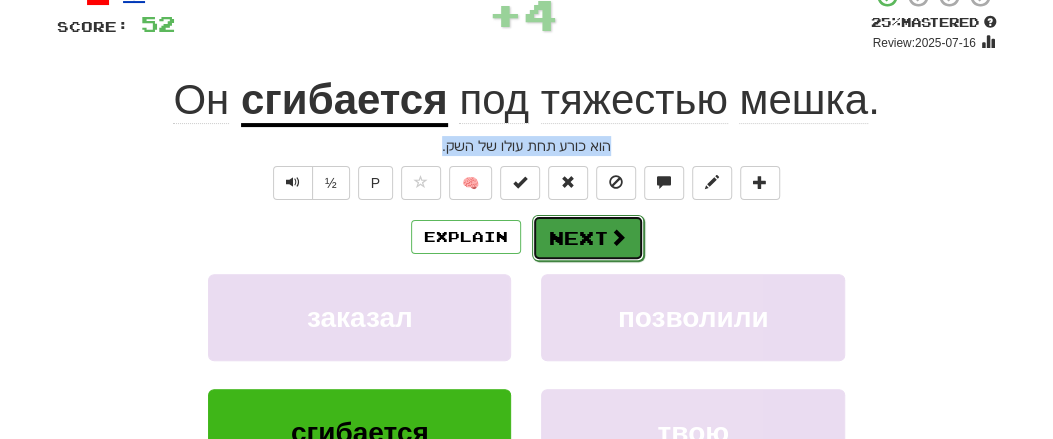 click on "Next" at bounding box center [588, 238] 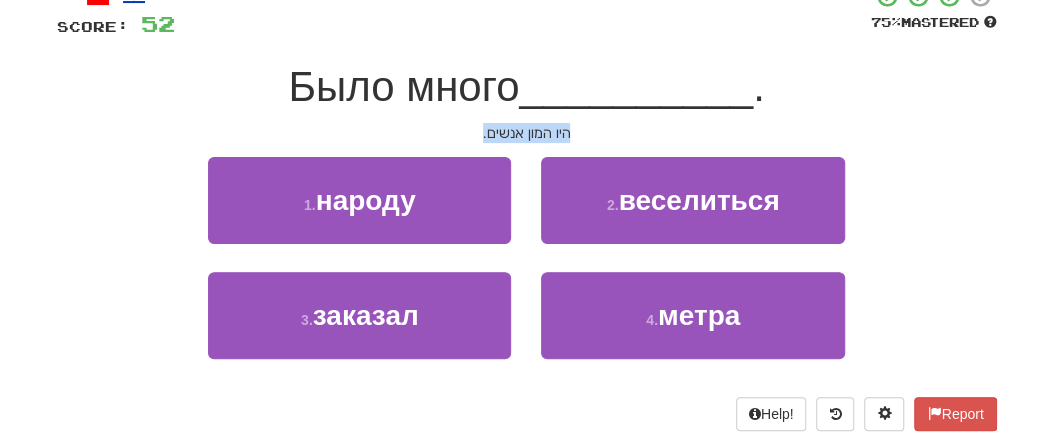 drag, startPoint x: 473, startPoint y: 127, endPoint x: 595, endPoint y: 135, distance: 122.26202 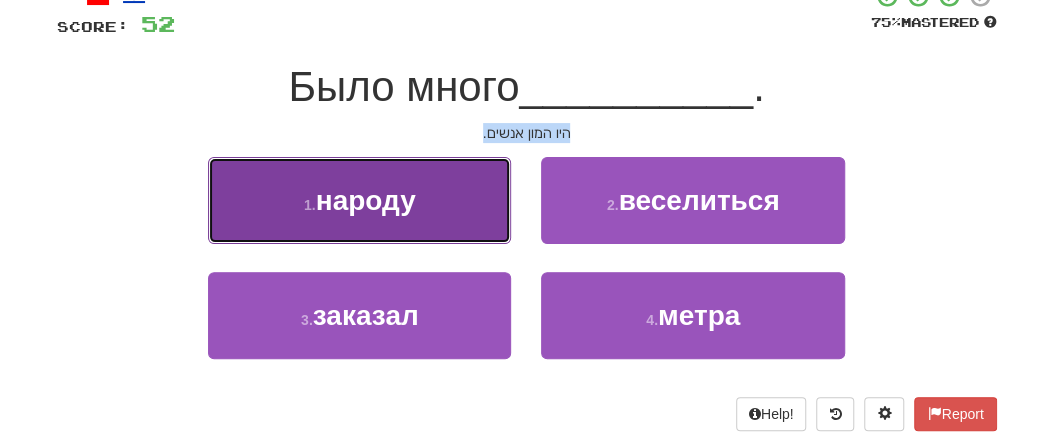 click on "народу" at bounding box center (366, 200) 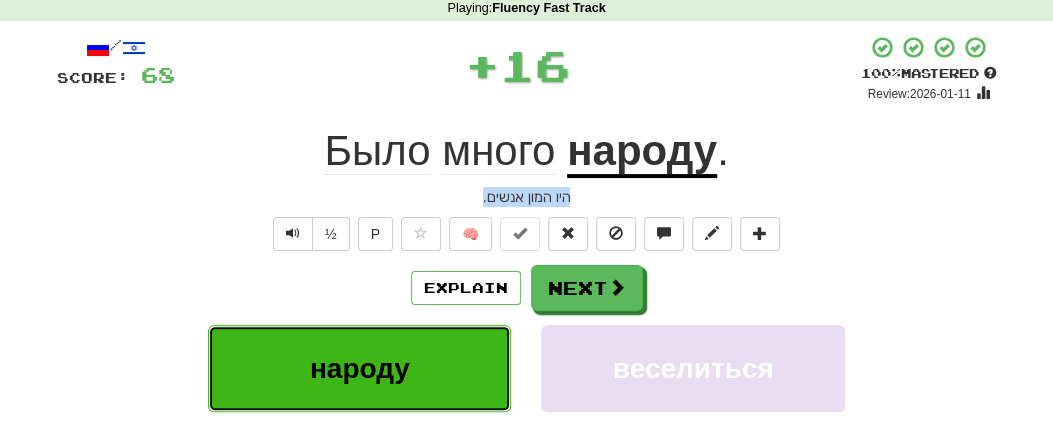 scroll, scrollTop: 138, scrollLeft: 0, axis: vertical 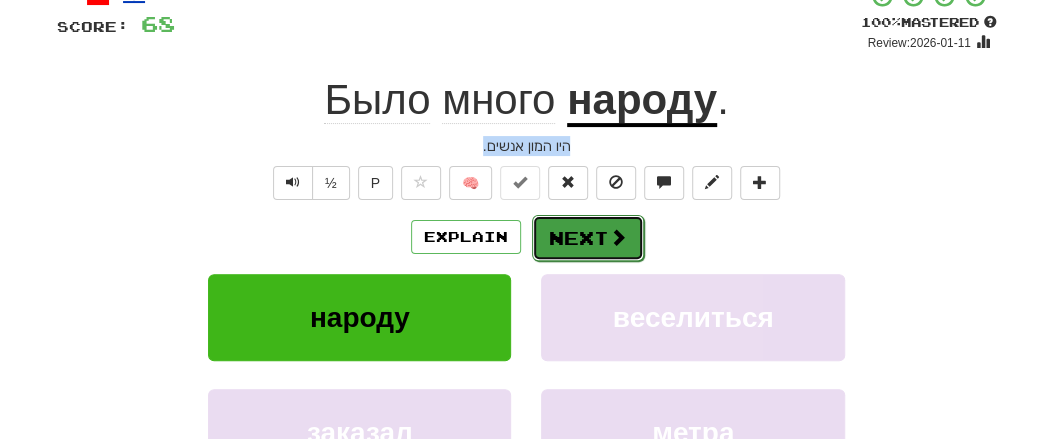 click at bounding box center [618, 237] 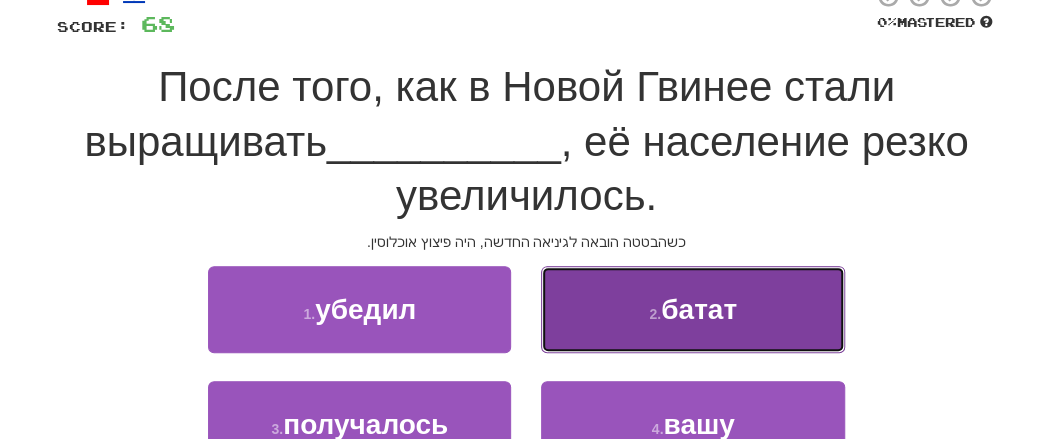 click on "2 .  батат" at bounding box center [692, 309] 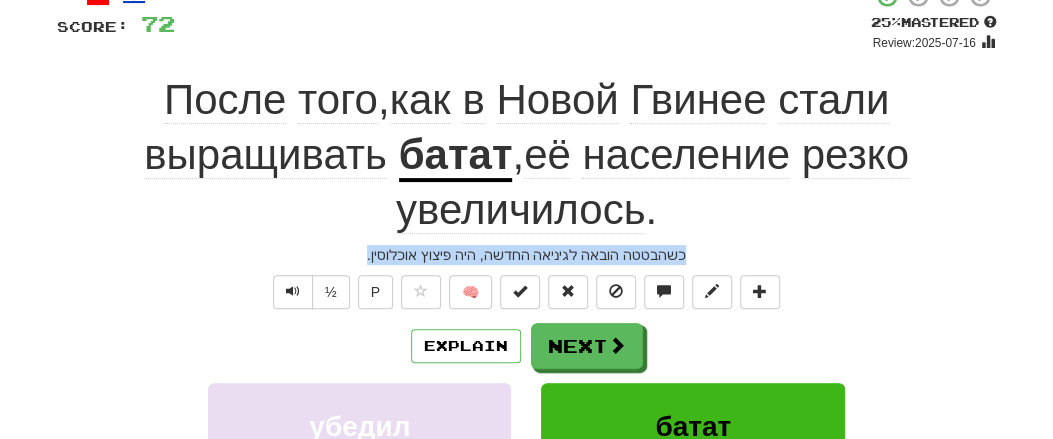 drag, startPoint x: 385, startPoint y: 267, endPoint x: 695, endPoint y: 251, distance: 310.41263 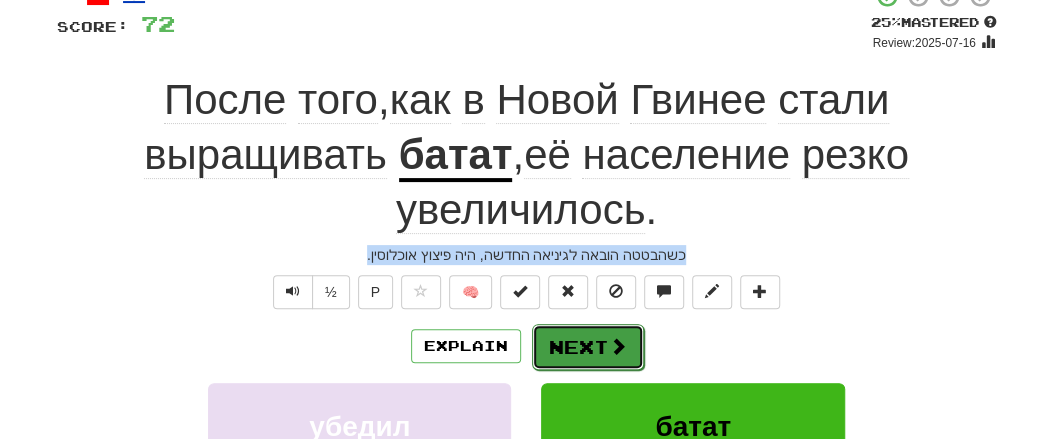 click on "Next" at bounding box center (588, 347) 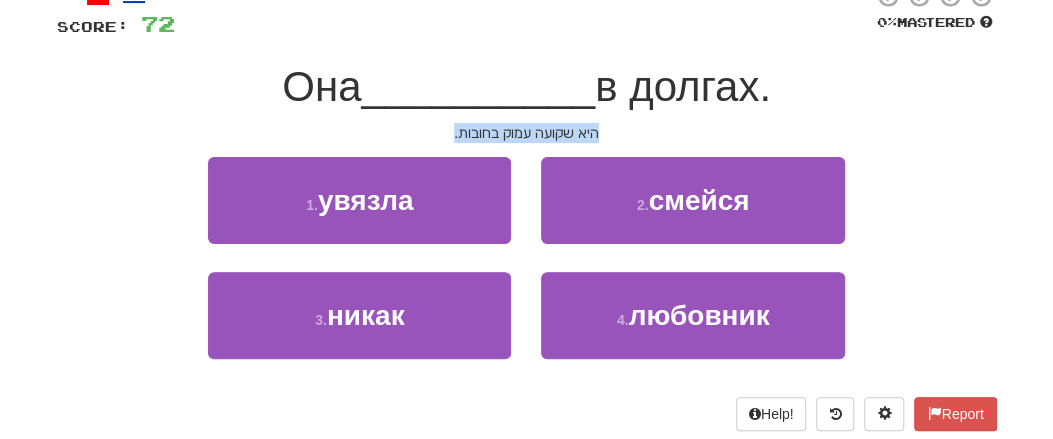 drag, startPoint x: 457, startPoint y: 131, endPoint x: 611, endPoint y: 129, distance: 154.01299 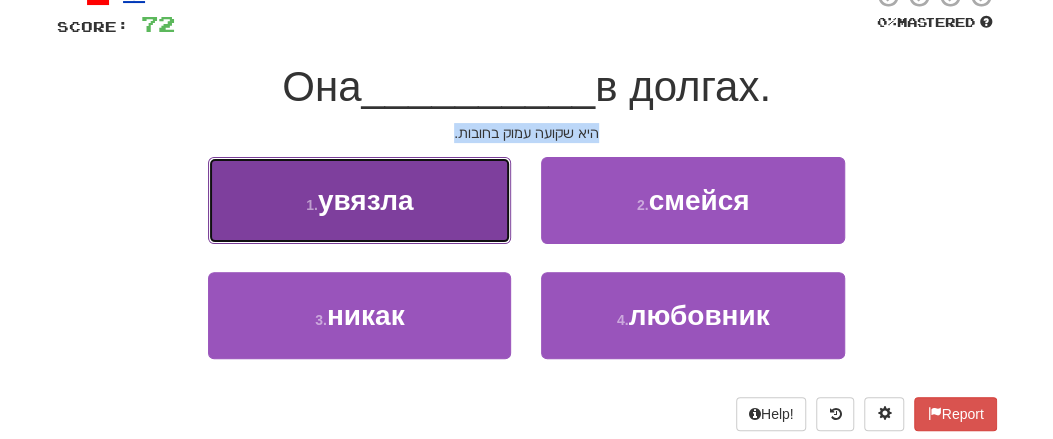 click on "увязла" at bounding box center [366, 200] 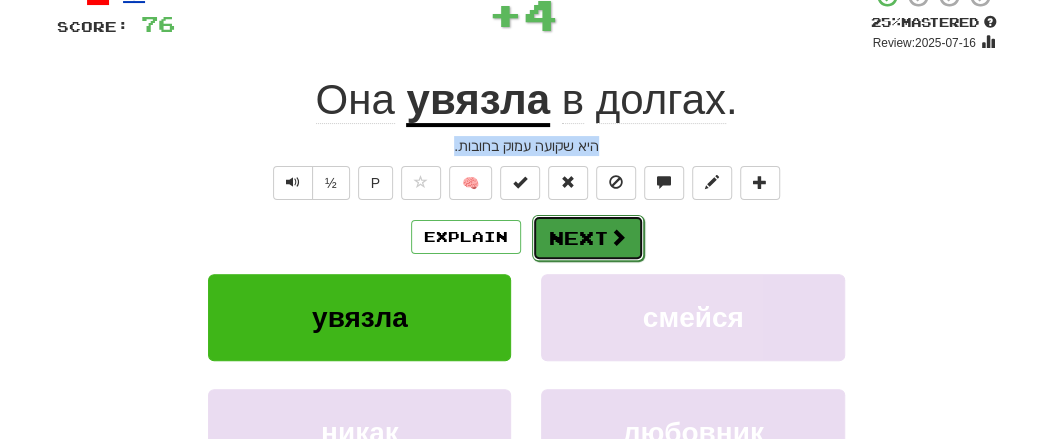 click at bounding box center (618, 237) 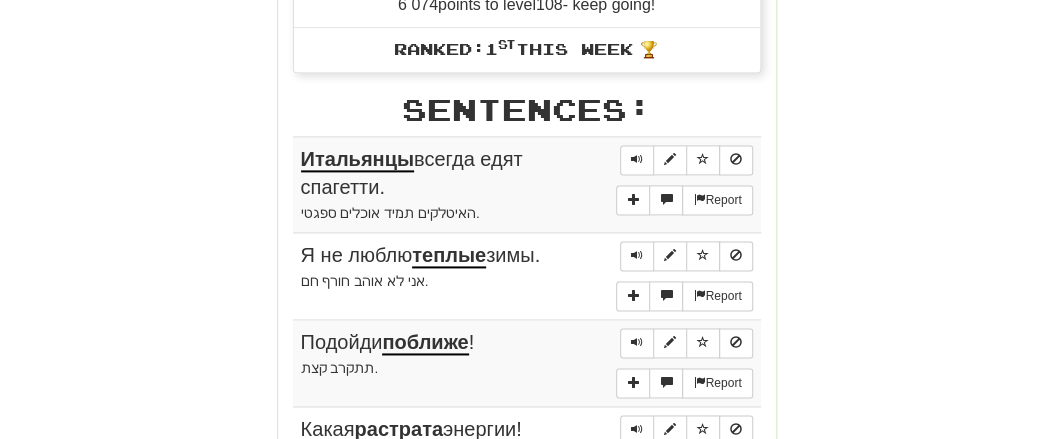scroll, scrollTop: 1057, scrollLeft: 0, axis: vertical 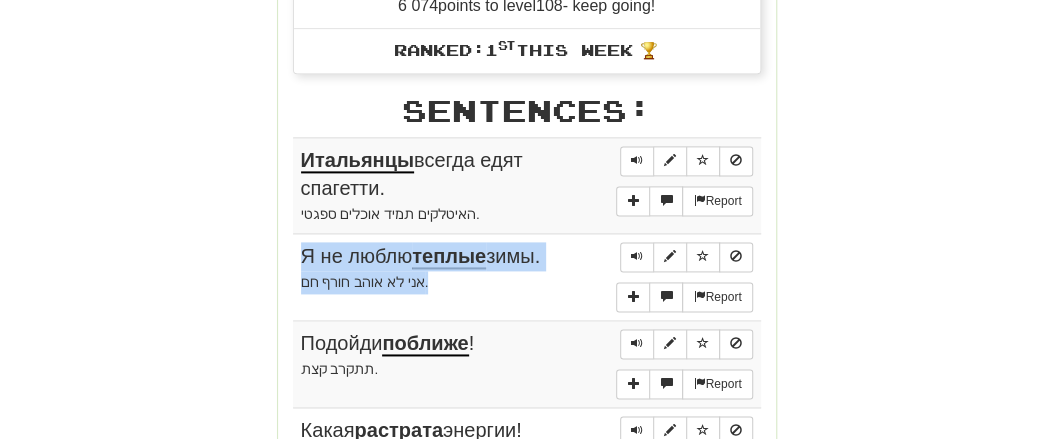 drag, startPoint x: 273, startPoint y: 154, endPoint x: 501, endPoint y: 293, distance: 267.02997 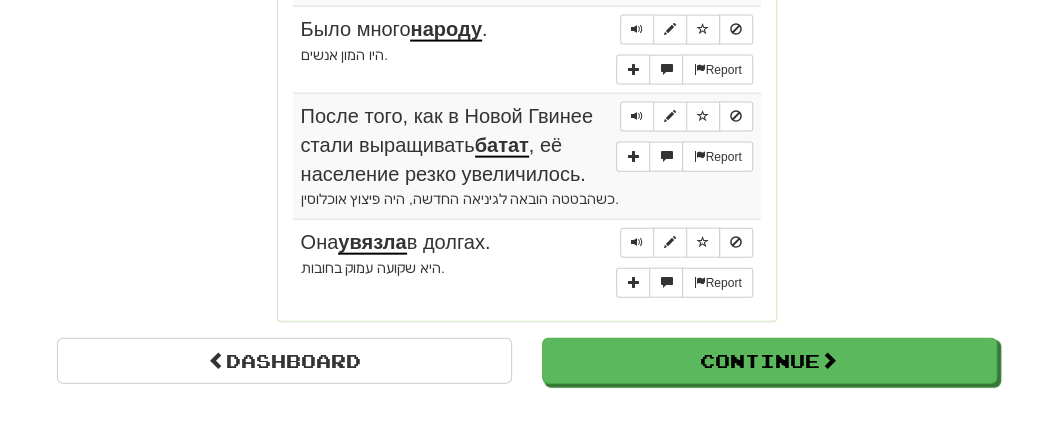 scroll, scrollTop: 1889, scrollLeft: 0, axis: vertical 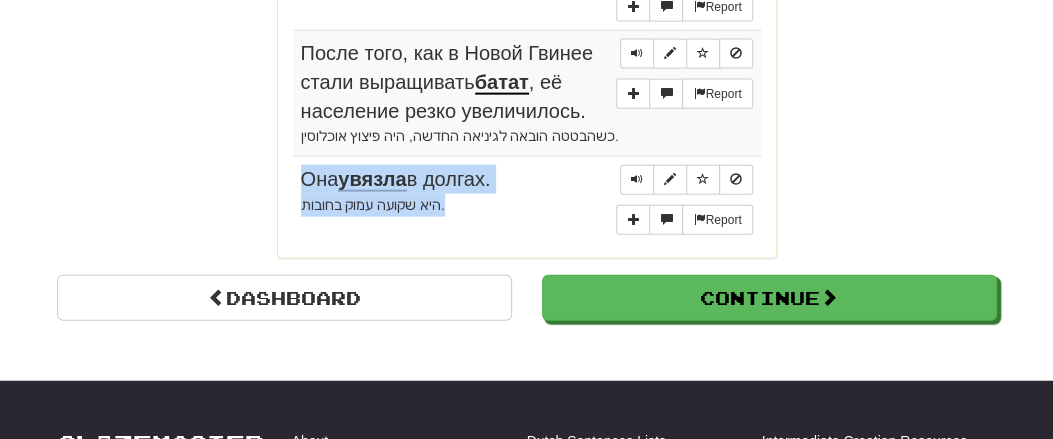 click on "Report Она  увязла  в долгах. היא שקועה עמוק בחובות." at bounding box center [527, 199] 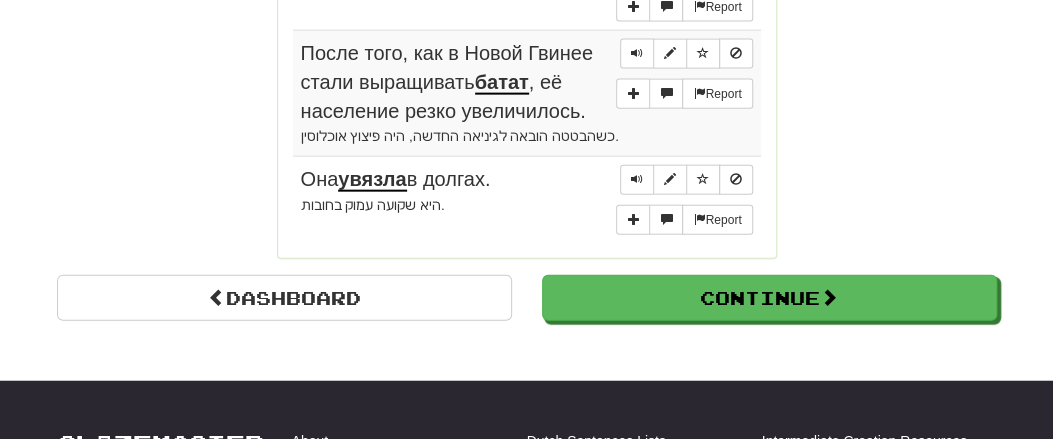 click on "Round Results Stats: Score:   + 76 Time:   3 : 16 New:   5 Review:   5 Correct:   10 Incorrect:   0 Get fluent faster. Get  Clozemaster Pro   Progress: Fluency Fast Track Playing:  15 082  /  16 840 + 5 89.531% 89.561% Mastered:  2 180  /  16 840 + 2 12.933% 12.945% Ready for Review:  14308  /  Level:  107 6 074  points to level  108  - keep going! Ranked:  1 st  this week 🏆 Sentences:  Report Итальянцы  всегда едят спагетти. האיטלקים תמיד אוכלים ספגטי.  Report Я не люблю  теплые  зимы. אני לא אוהב חורף חם.  Report Подойди  поближе ! תתקרב קצת.  Report Какая  растрата  энергии! איזה בזבוז אנרגיה!  Report Я не получал от него вестей с той  поры . לא שמעתי ממנו מאז.  Report Это её  компакт -диск. הדיסק הזה שייך לה.  Report Он  сгибается  под тяжестью мешка.  Report ." at bounding box center (527, -681) 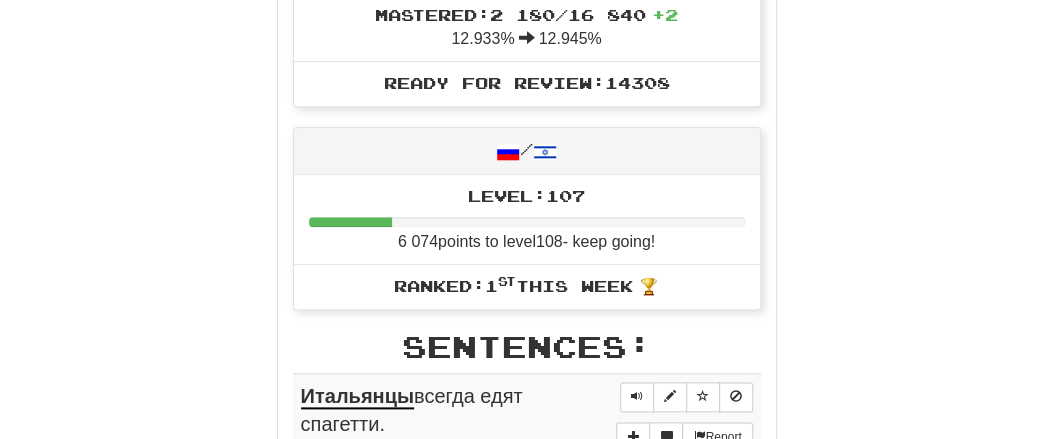 scroll, scrollTop: 745, scrollLeft: 0, axis: vertical 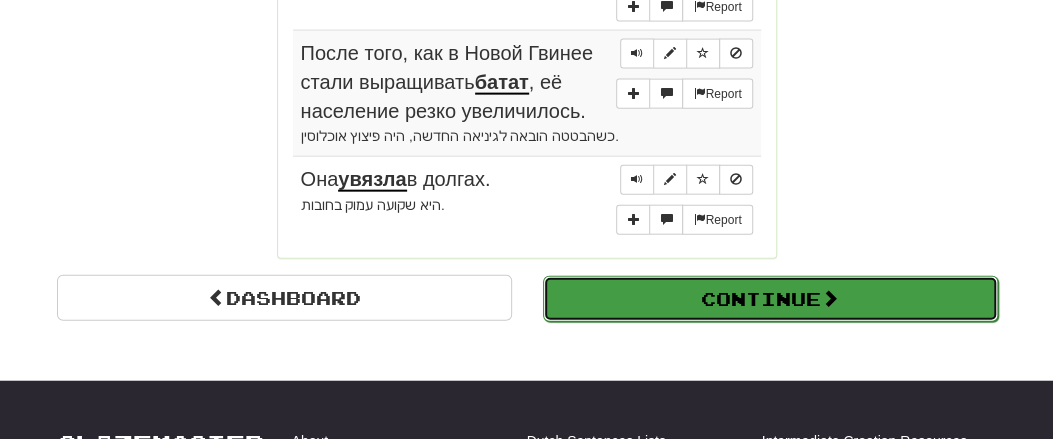 click on "Continue" at bounding box center [770, 299] 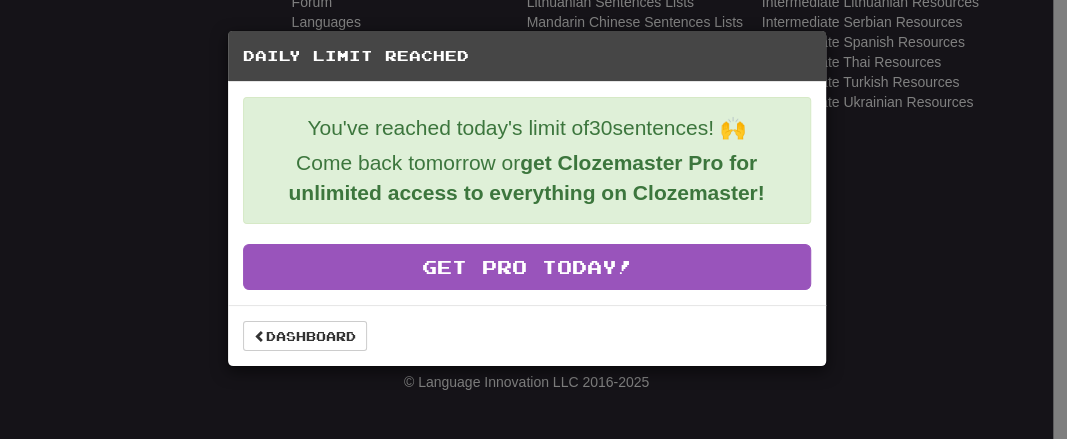 scroll, scrollTop: 920, scrollLeft: 0, axis: vertical 